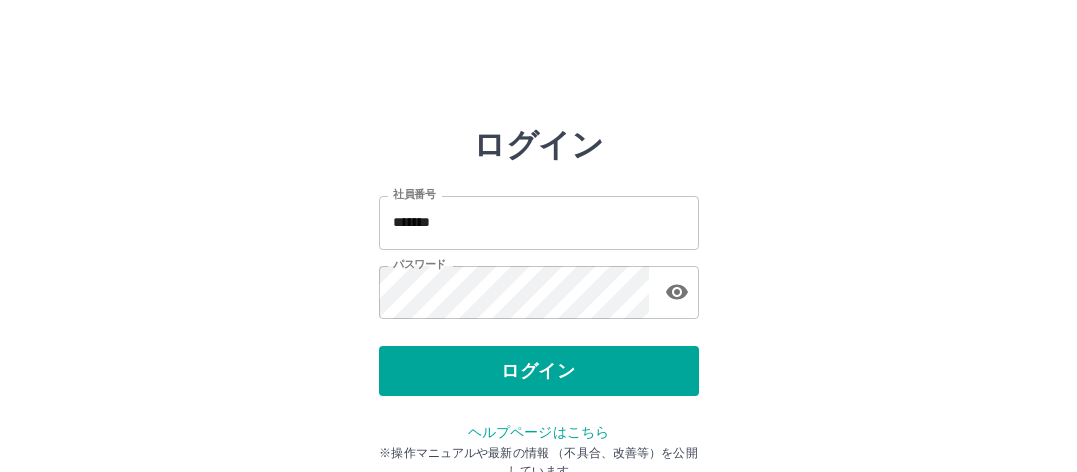 scroll, scrollTop: 0, scrollLeft: 0, axis: both 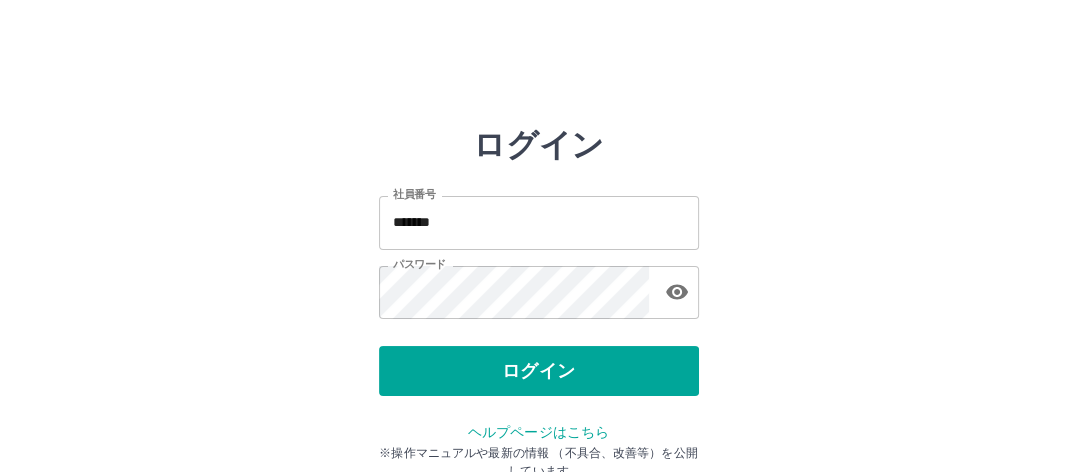 click on "ログイン" at bounding box center (539, 371) 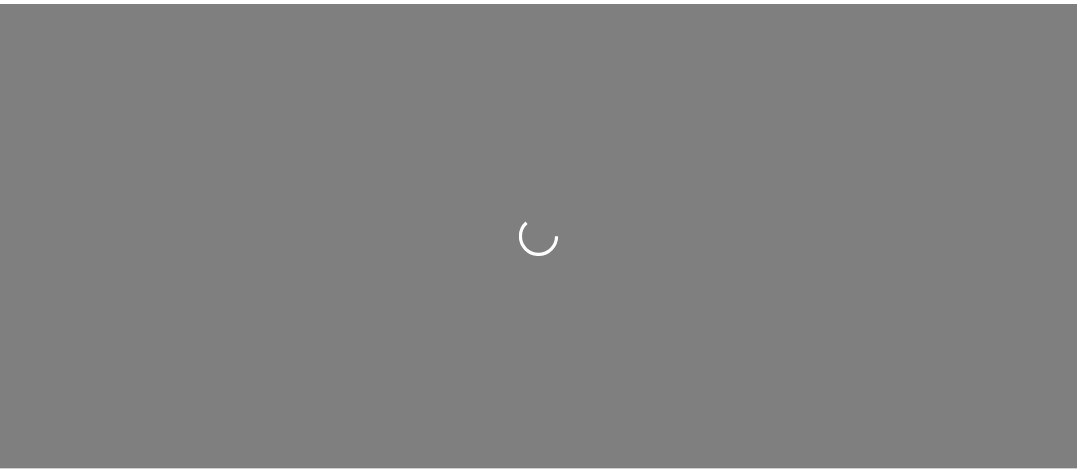 scroll, scrollTop: 0, scrollLeft: 0, axis: both 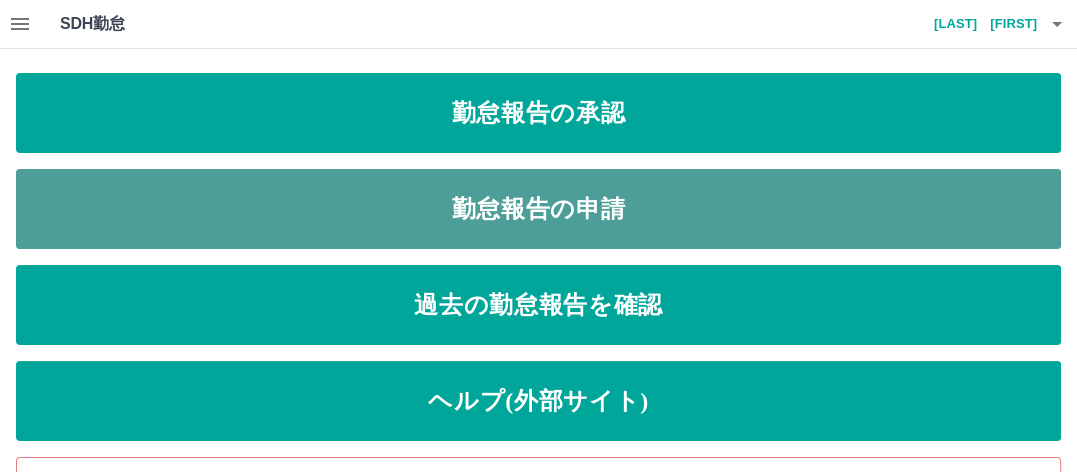 click on "勤怠報告の申請" at bounding box center (538, 209) 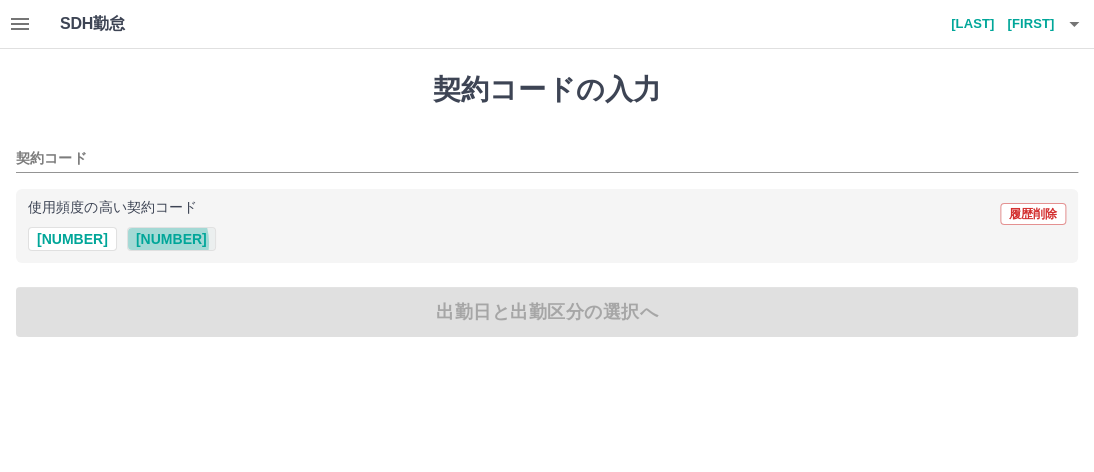 click on "41127004" at bounding box center [171, 239] 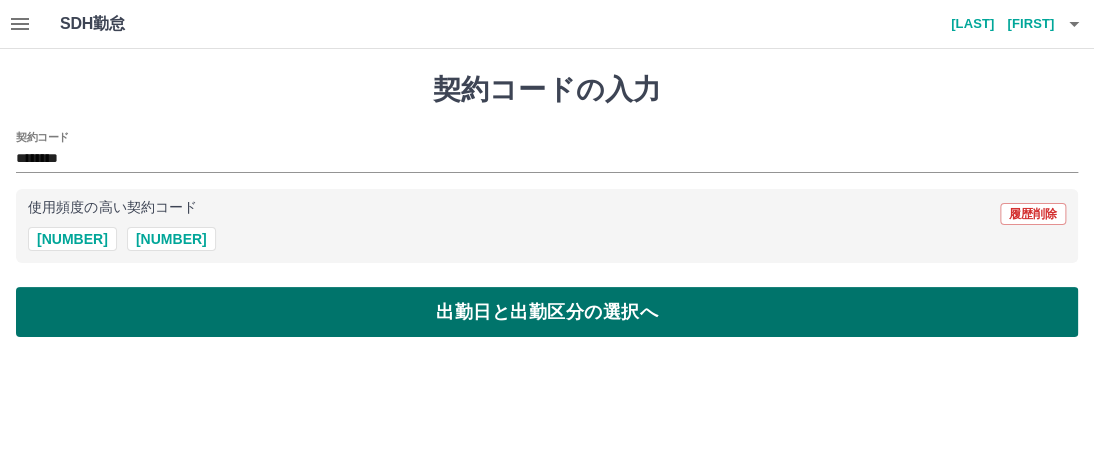click on "出勤日と出勤区分の選択へ" at bounding box center (547, 312) 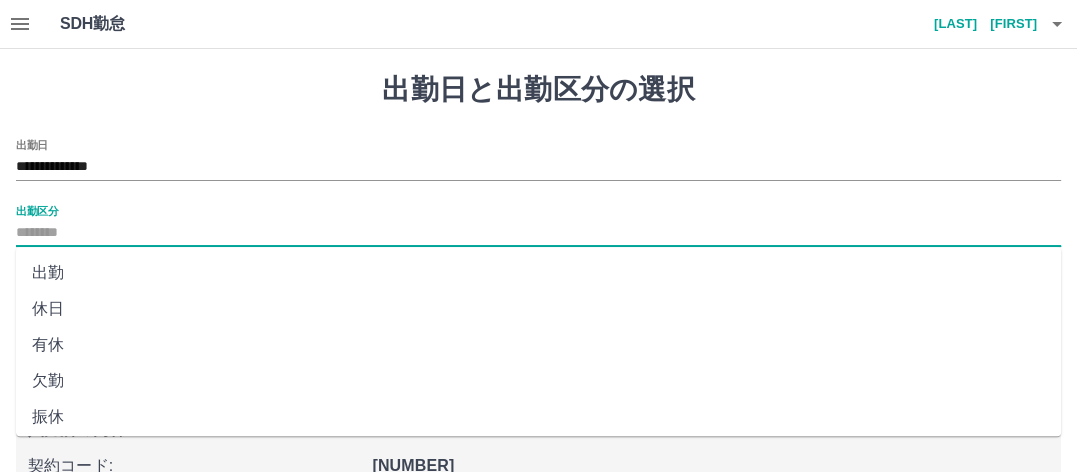 click on "出勤区分" at bounding box center (538, 233) 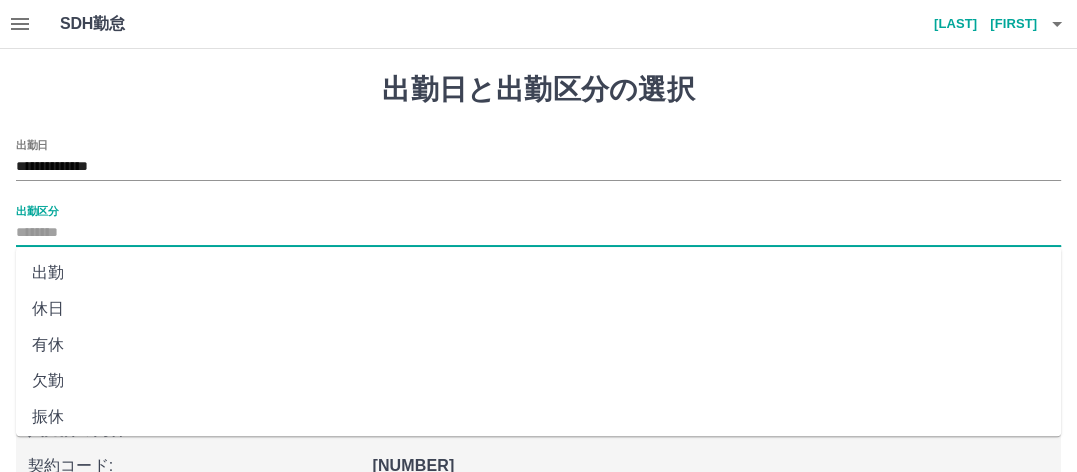scroll, scrollTop: 100, scrollLeft: 0, axis: vertical 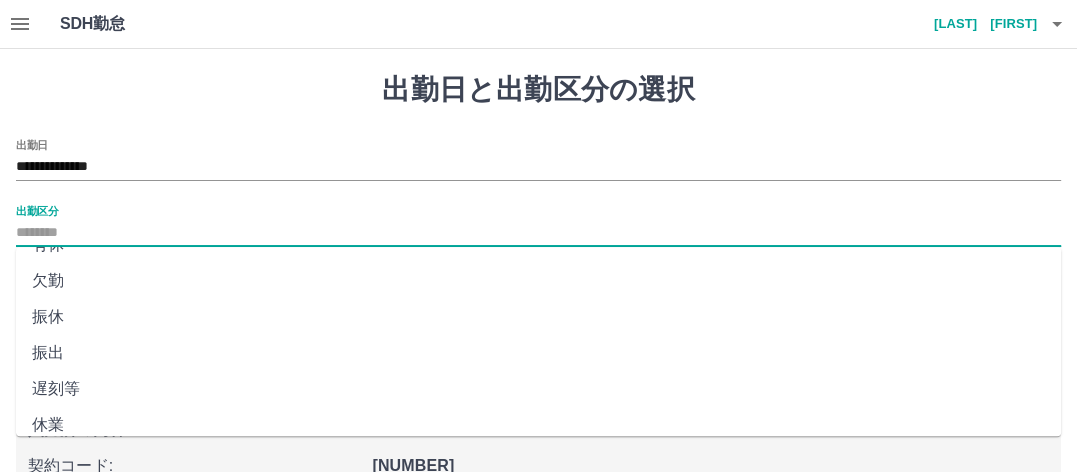 click on "振出" at bounding box center (538, 353) 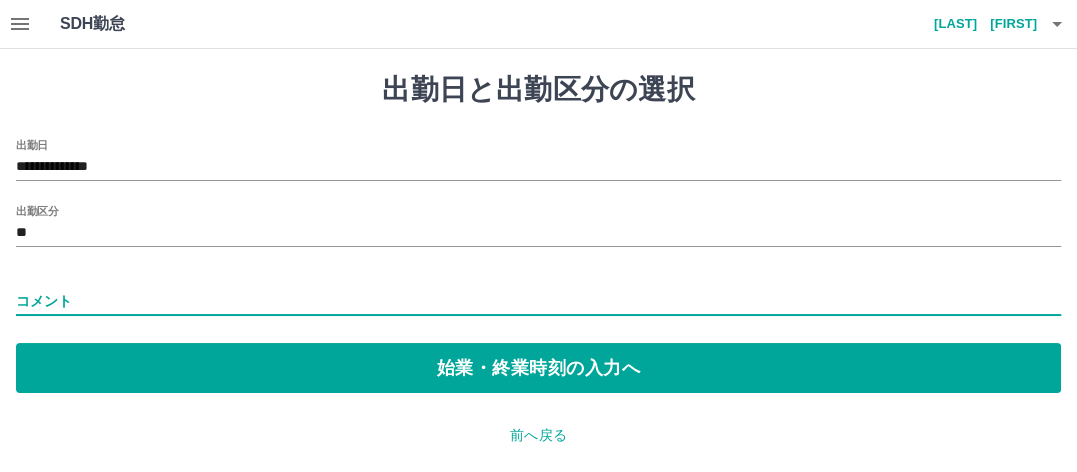 click on "コメント" at bounding box center [538, 301] 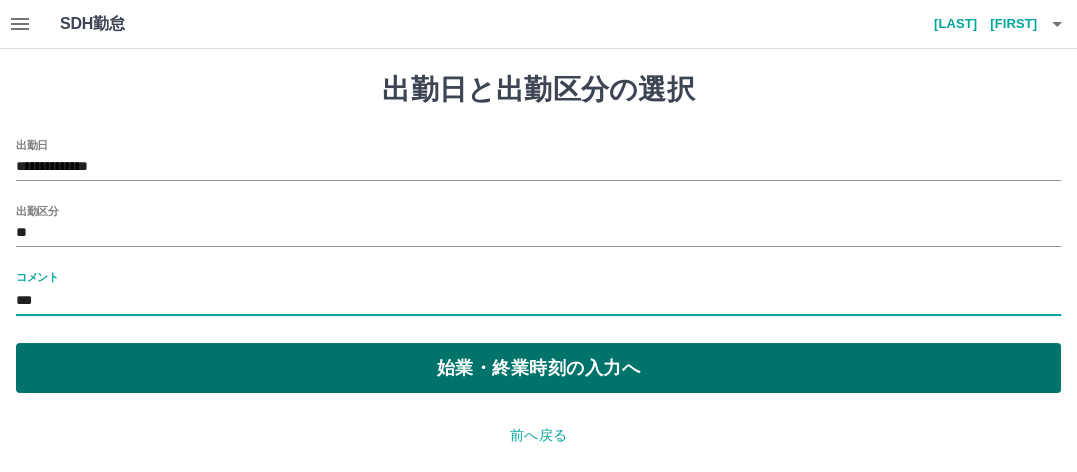 type on "***" 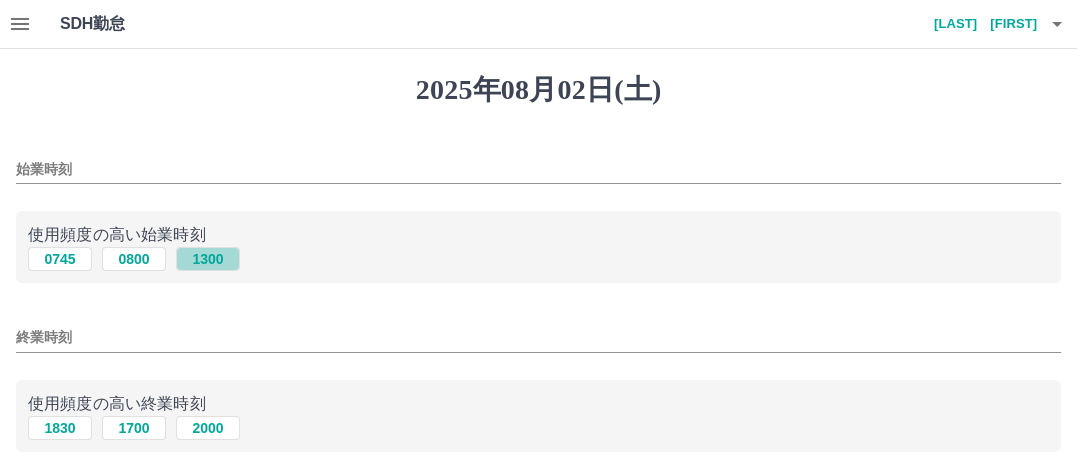 click on "1300" at bounding box center [208, 259] 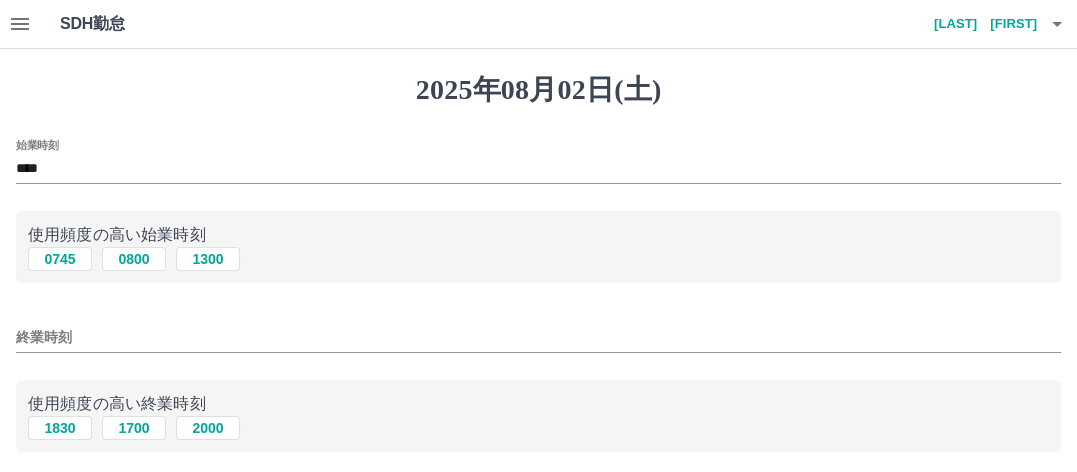 click on "終業時刻" at bounding box center (538, 337) 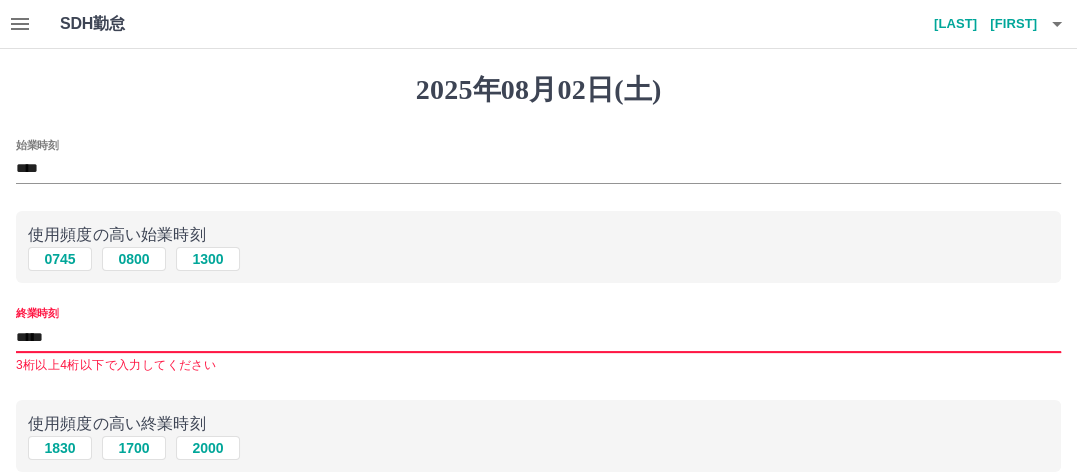 type on "*****" 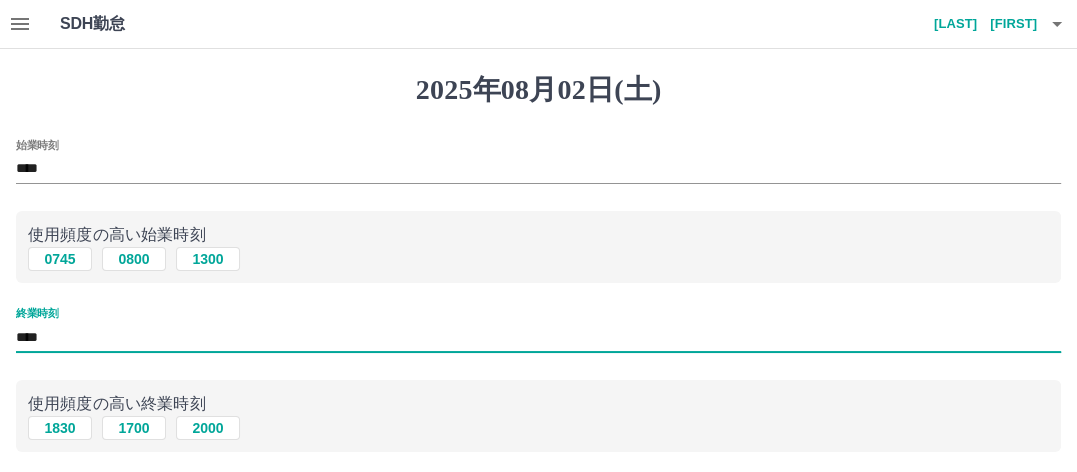 type on "****" 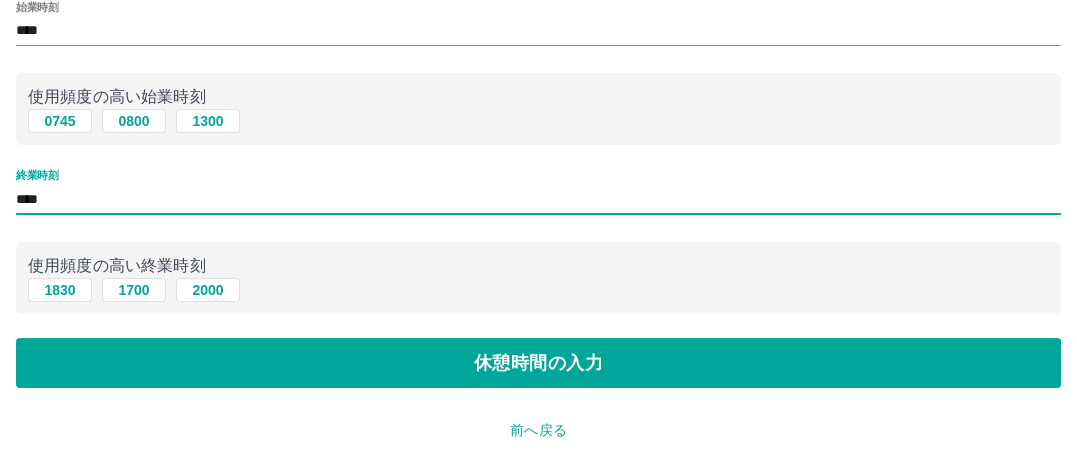 scroll, scrollTop: 200, scrollLeft: 0, axis: vertical 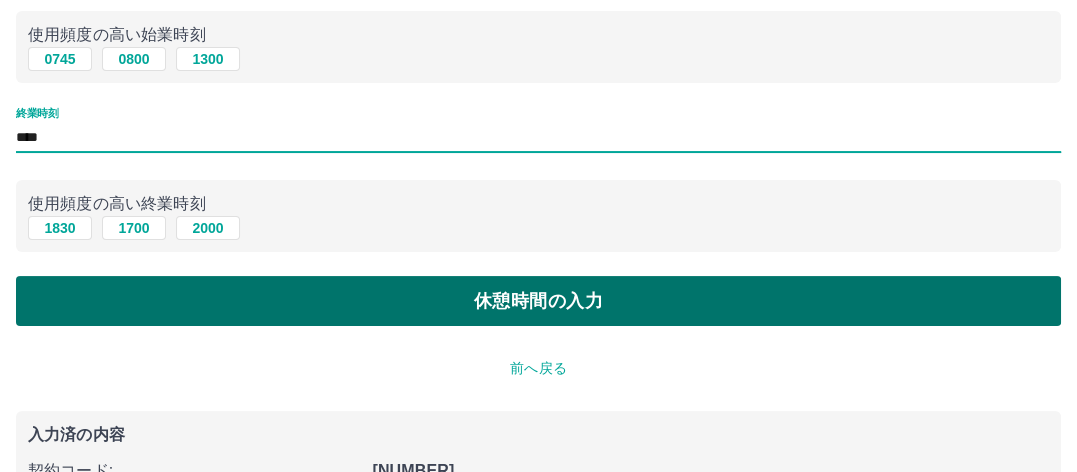 click on "休憩時間の入力" at bounding box center [538, 301] 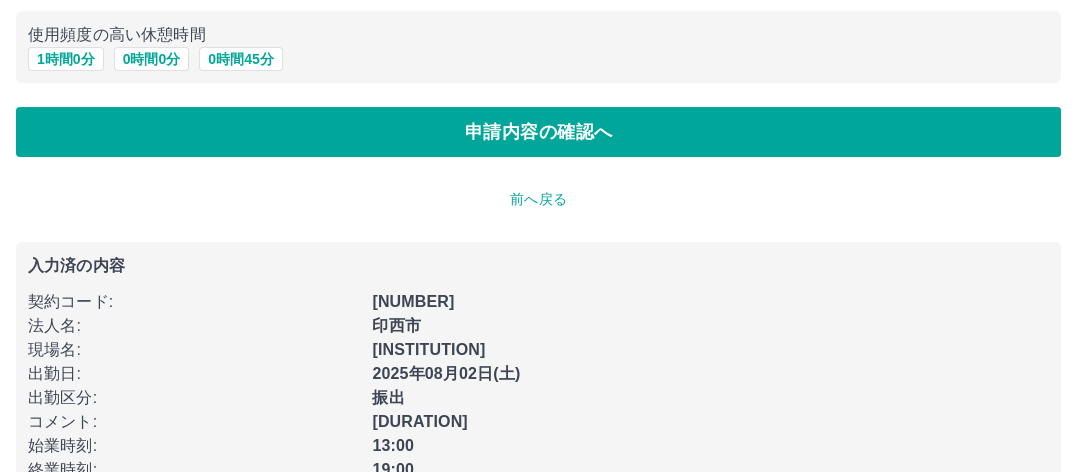 scroll, scrollTop: 0, scrollLeft: 0, axis: both 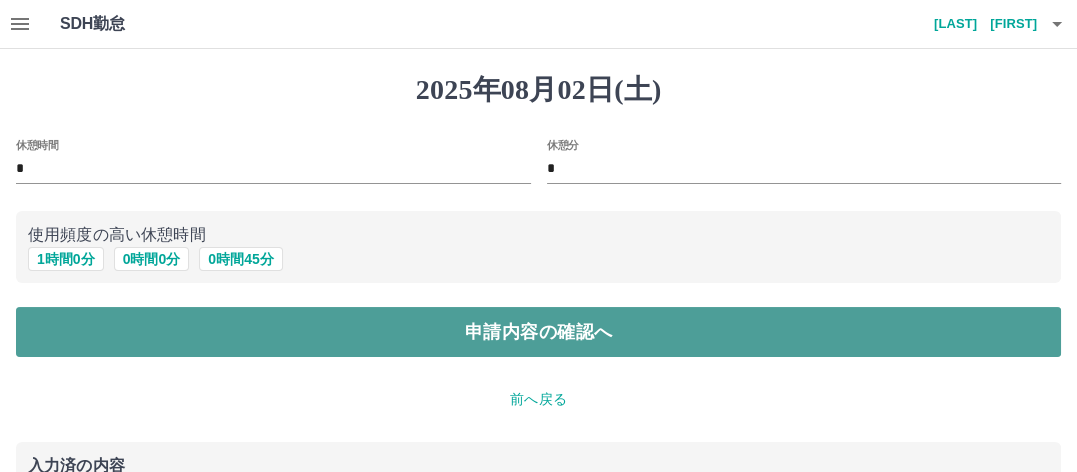 click on "申請内容の確認へ" at bounding box center (538, 332) 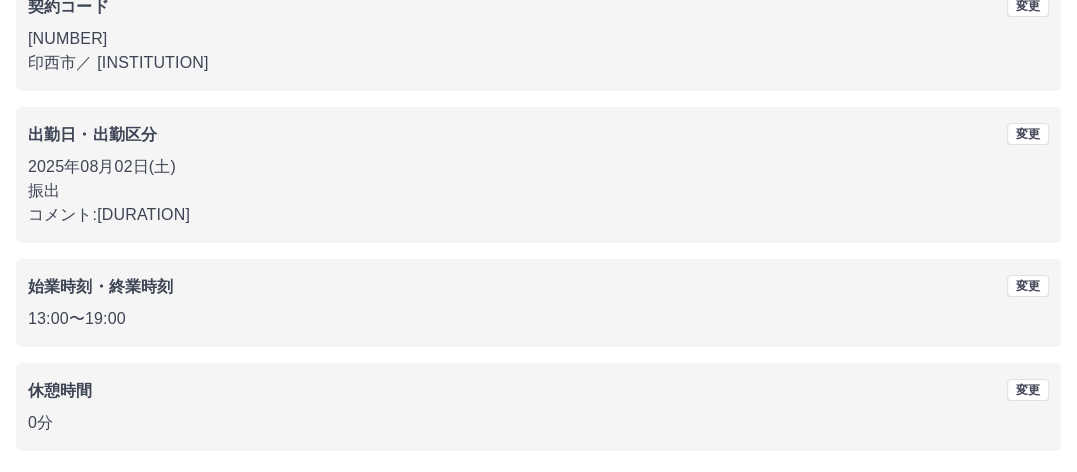 scroll, scrollTop: 276, scrollLeft: 0, axis: vertical 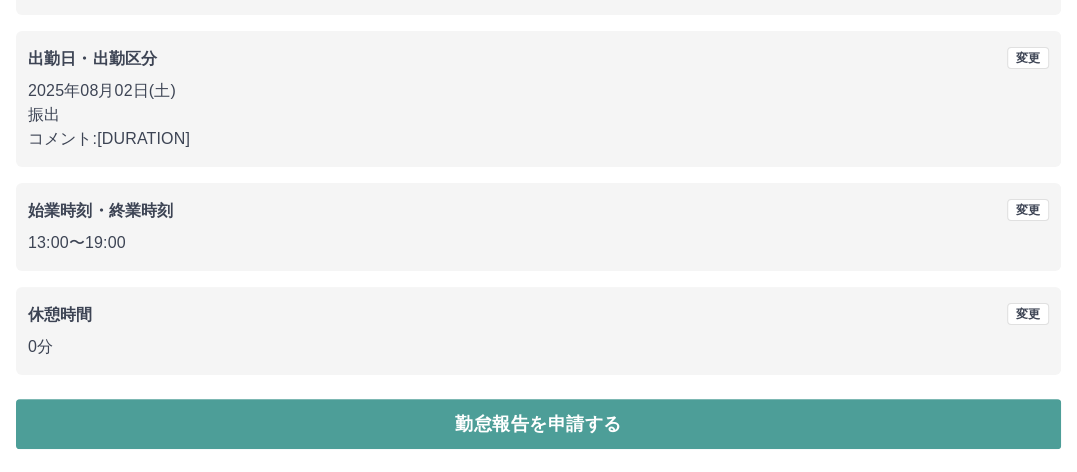 click on "勤怠報告を申請する" at bounding box center [538, 424] 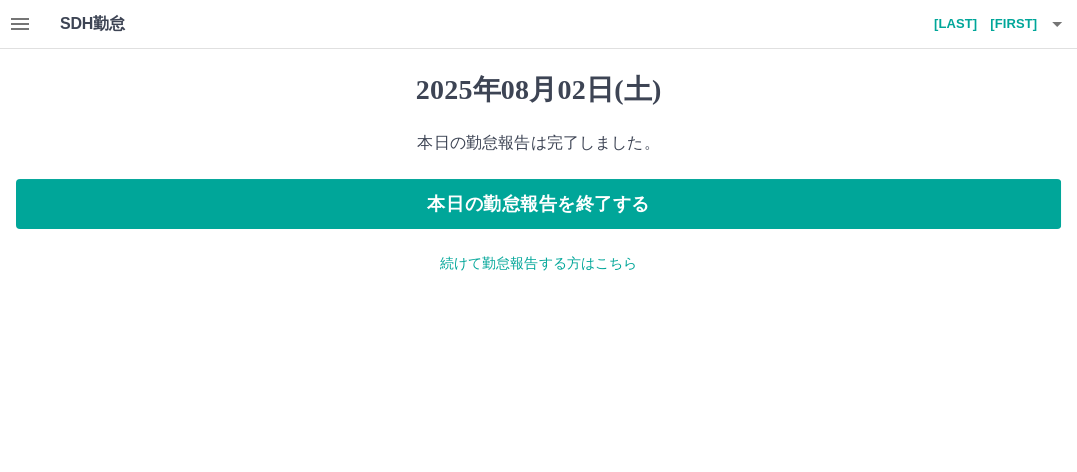 scroll, scrollTop: 0, scrollLeft: 0, axis: both 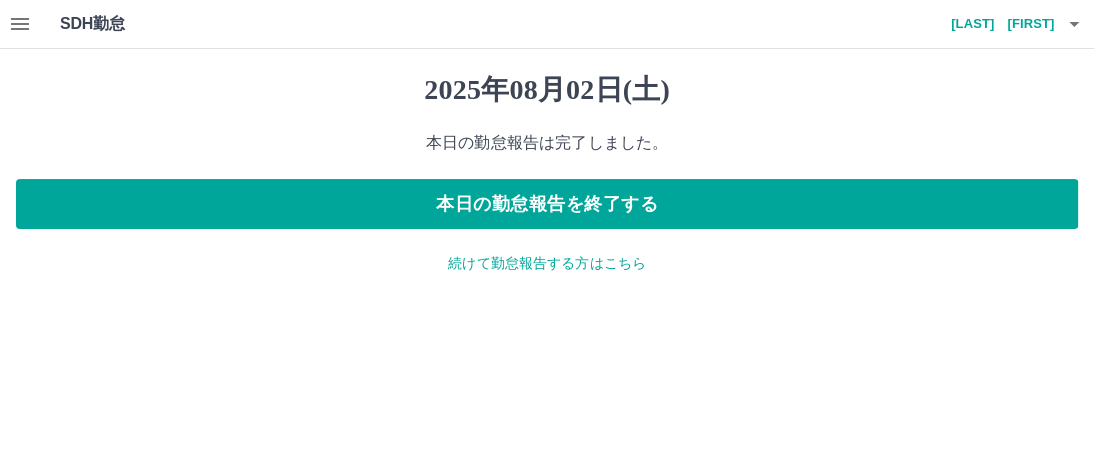 click on "続けて勤怠報告する方はこちら" at bounding box center [547, 263] 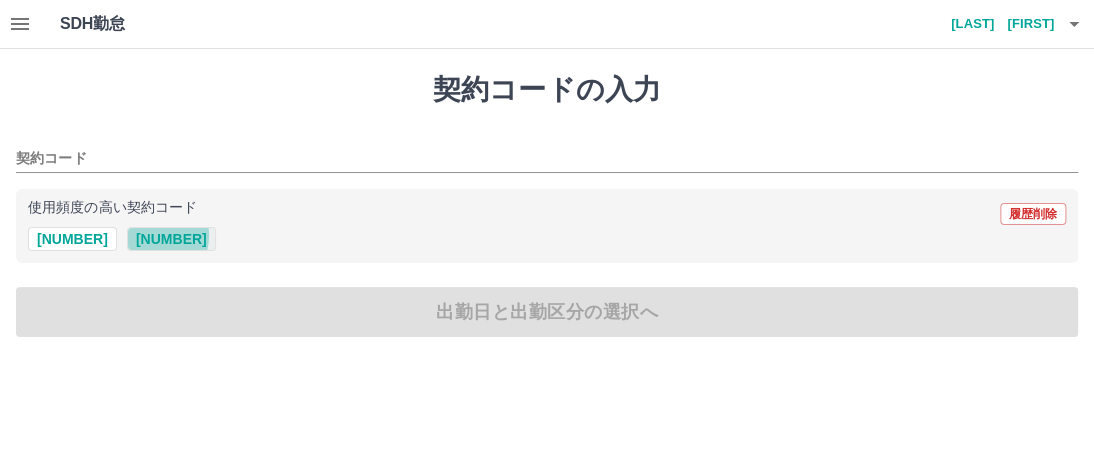 click on "41127004" at bounding box center (171, 239) 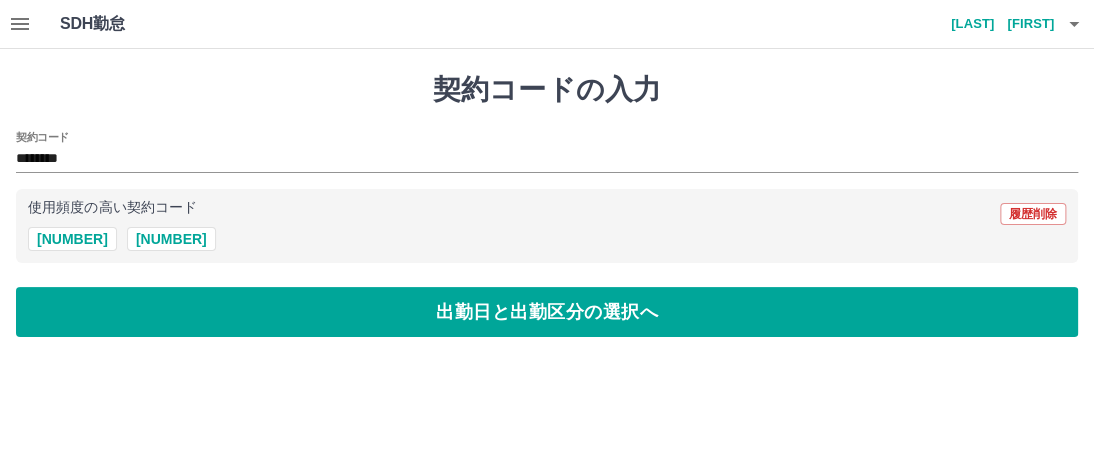 click 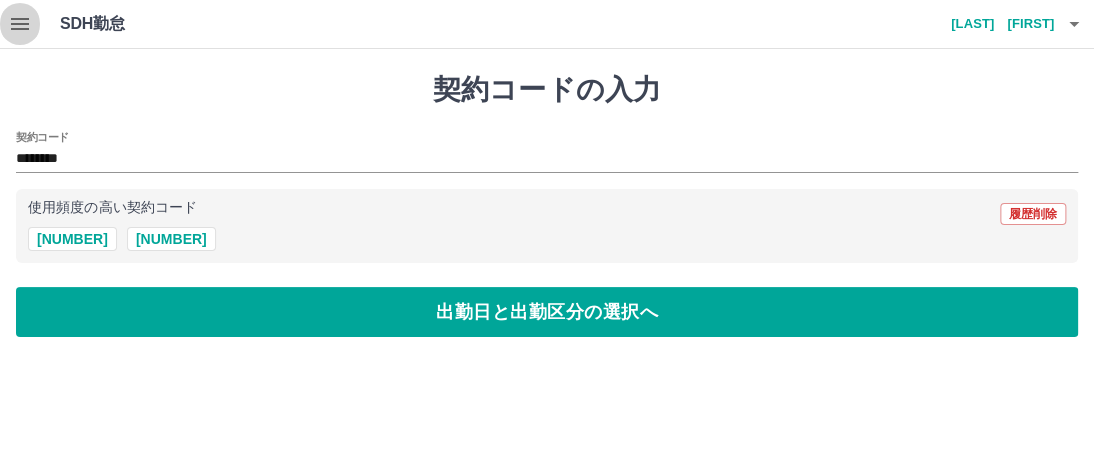 click 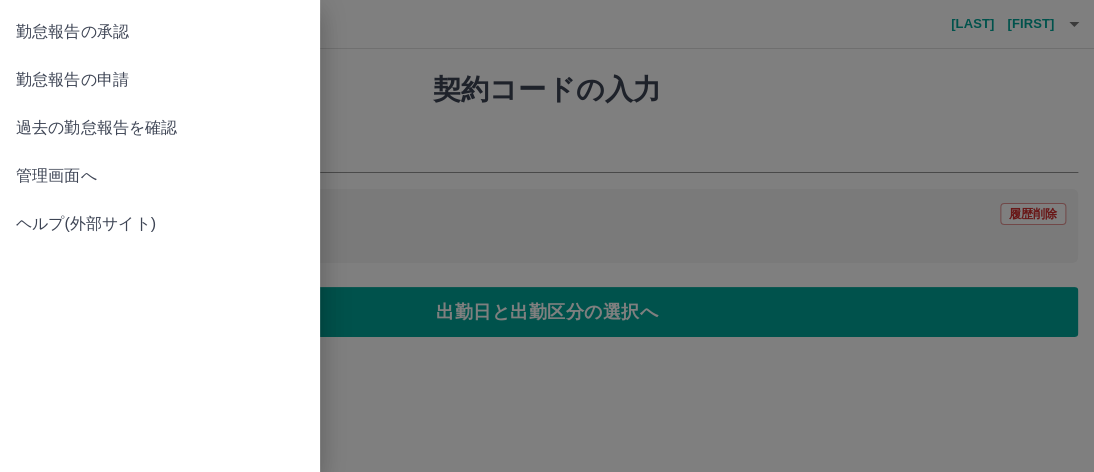 click on "管理画面へ" at bounding box center (160, 176) 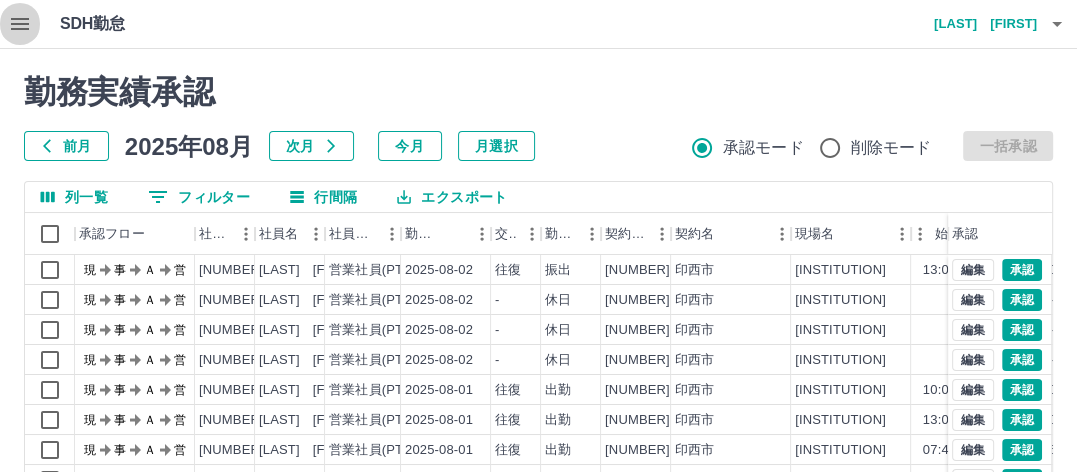 click 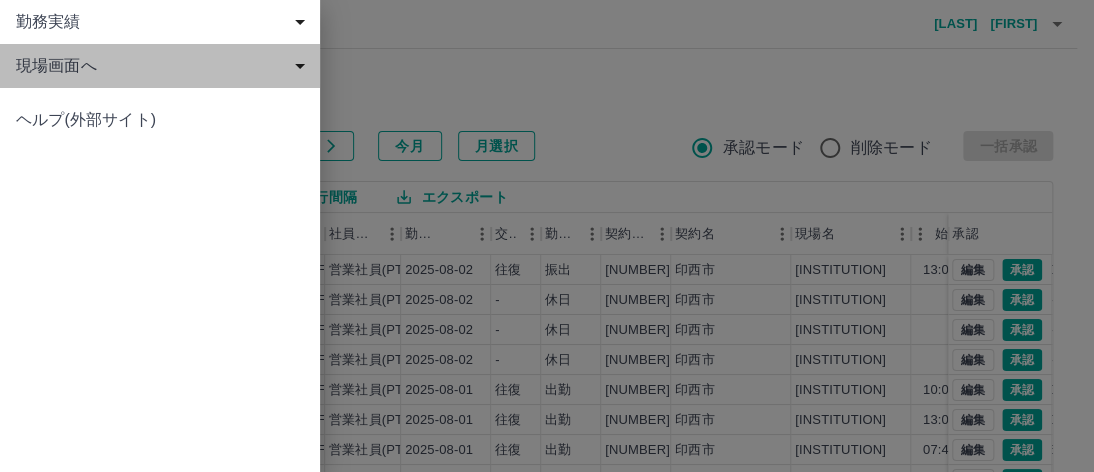 click on "現場画面へ" at bounding box center [164, 66] 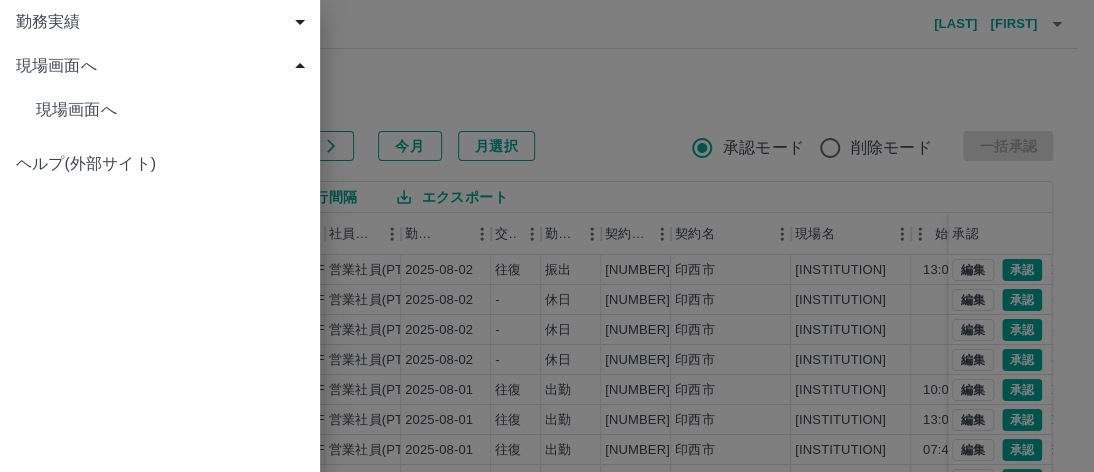 click on "現場画面へ" at bounding box center [170, 110] 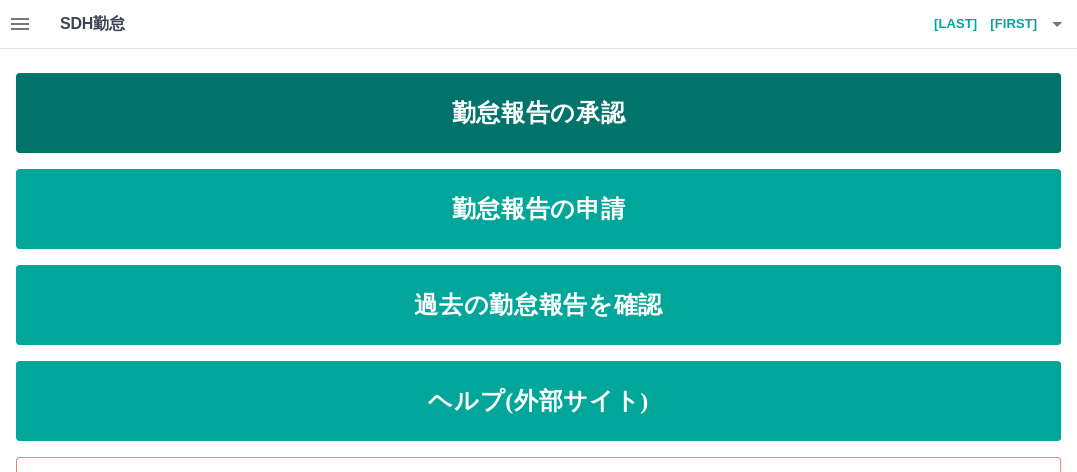 click on "勤怠報告の承認" at bounding box center [538, 113] 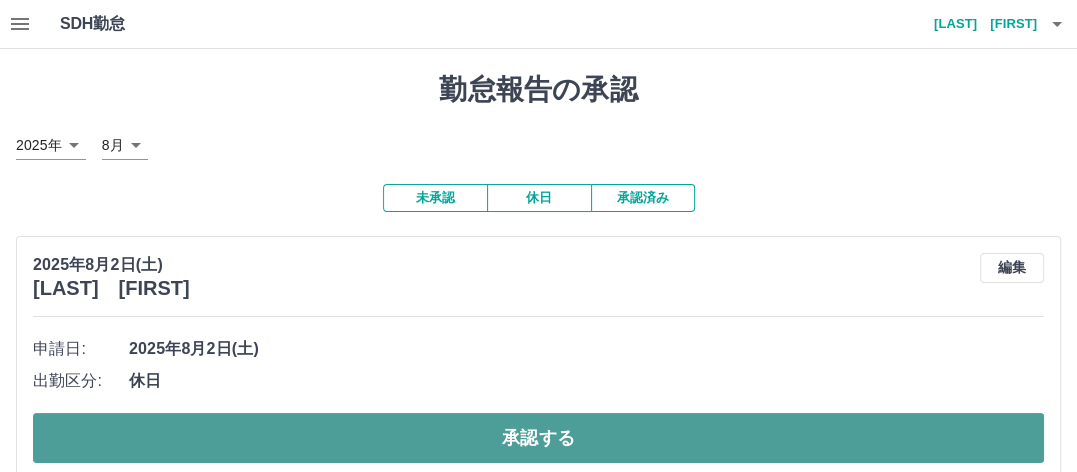 click on "承認する" at bounding box center [538, 438] 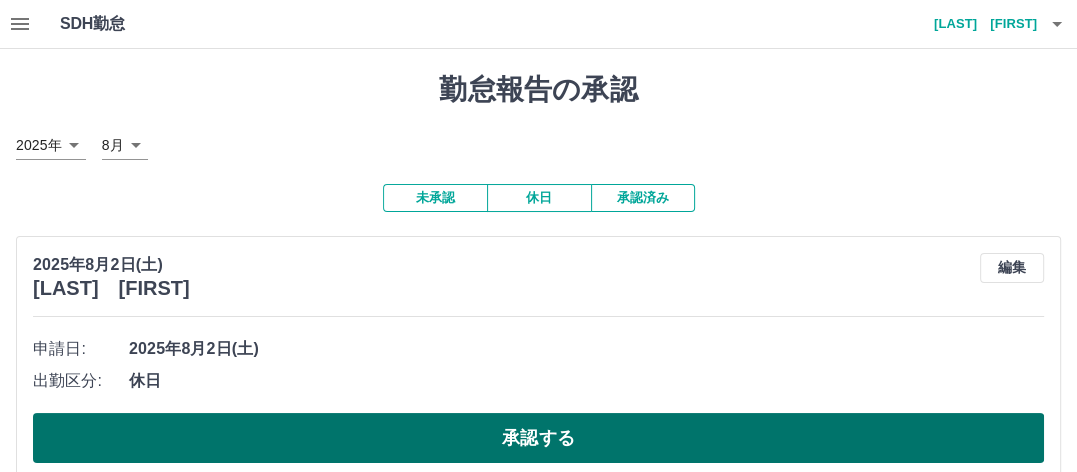click on "承認する" at bounding box center (538, 438) 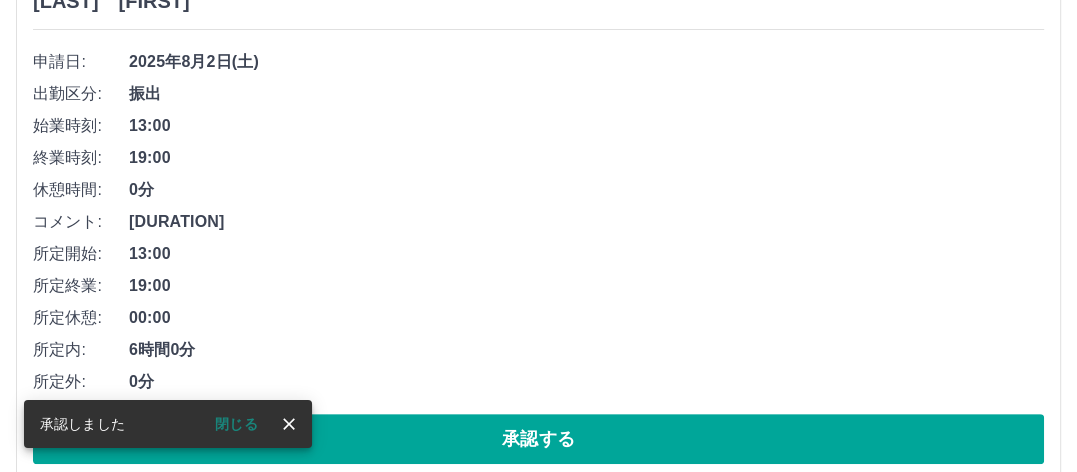 scroll, scrollTop: 300, scrollLeft: 0, axis: vertical 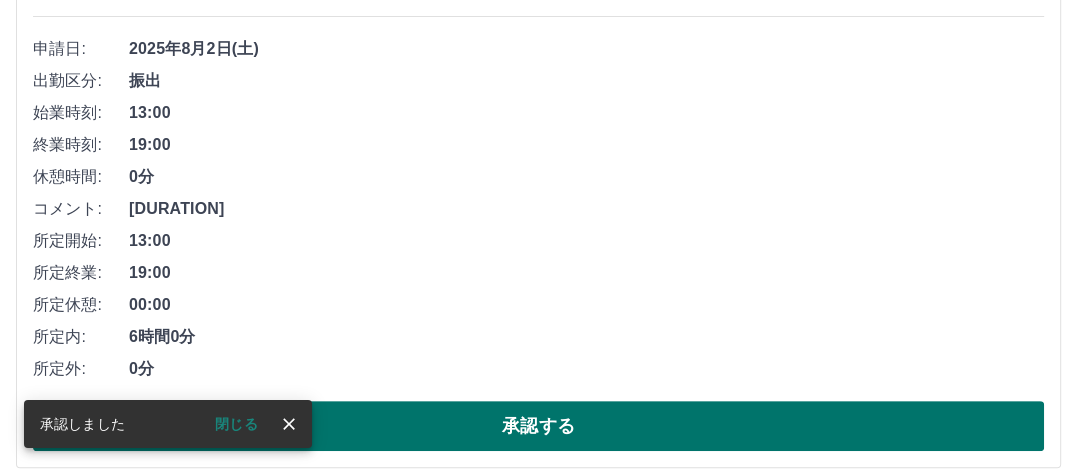 click on "承認する" at bounding box center [538, 426] 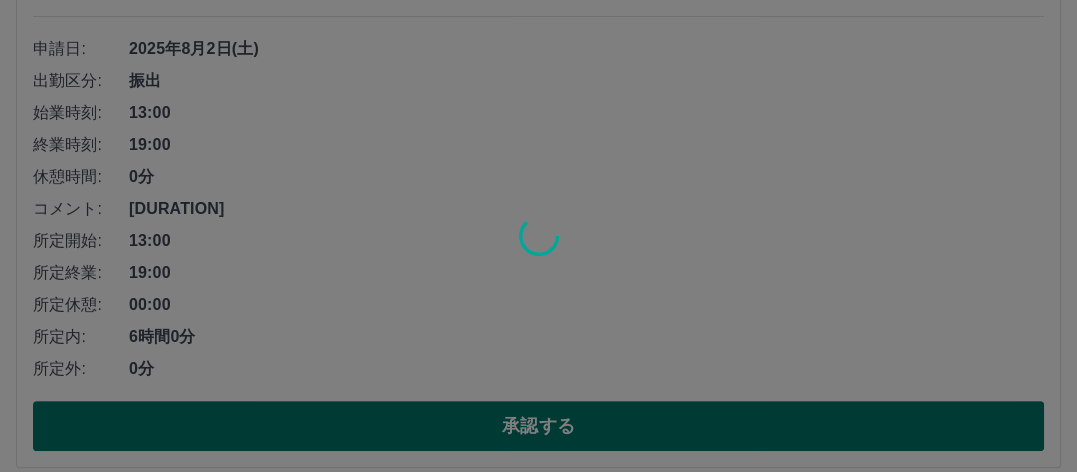 click at bounding box center (538, 236) 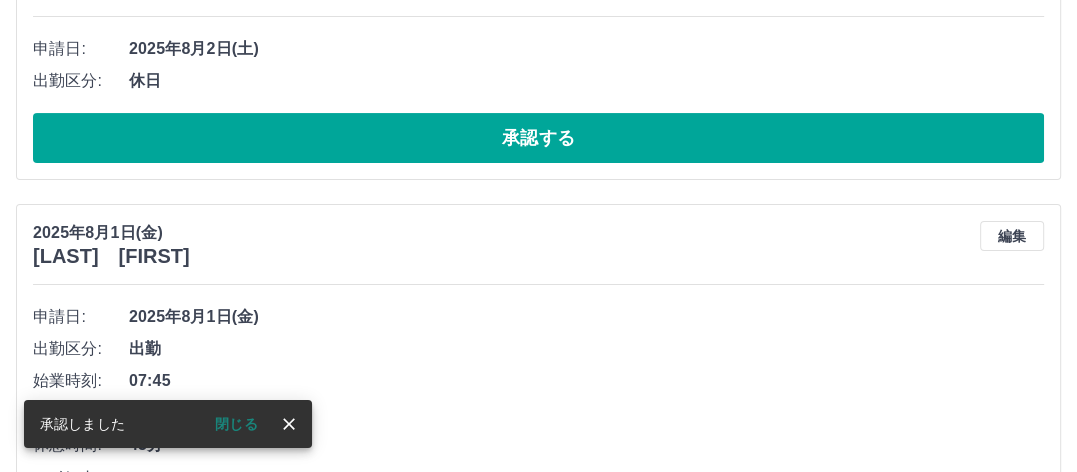 click on "SDH勤怠 中川　沙智子 承認しました 閉じる 勤怠報告の承認 2025年 **** 8月 * 未承認 休日 承認済み 2025年8月2日(土) 中村　仁美 編集 申請日: 2025年8月2日(土) 出勤区分: 休日 承認する 2025年8月1日(金) 庄司　秀昭 編集 申請日: 2025年8月1日(金) 出勤区分: 出勤 始業時刻: 07:45 終業時刻: 14:45 休憩時間: 45分 コメント: 所定開始: 07:45 所定終業: 14:45 所定休憩: 00:45 所定内: 6時間15分 所定外: 0分 承認する 2025年8月1日(金) 中村　仁美 編集 申請日: 2025年8月1日(金) 出勤区分: 出勤 始業時刻: 08:00 終業時刻: 14:00 休憩時間: 0分 コメント: 所定開始: 08:00 所定終業: 14:00 所定休憩: 00:00 所定内: 6時間0分 所定外: 0分 承認する 2025年8月1日(金) 笹本　悠人 編集 申請日: 2025年8月1日(金) 出勤区分: 出勤 始業時刻: 10:00 終業時刻: 19:05 休憩時間: 1時間0分 コメント: 所定開始: 10:00 所定終業: 19:00" at bounding box center (538, 1343) 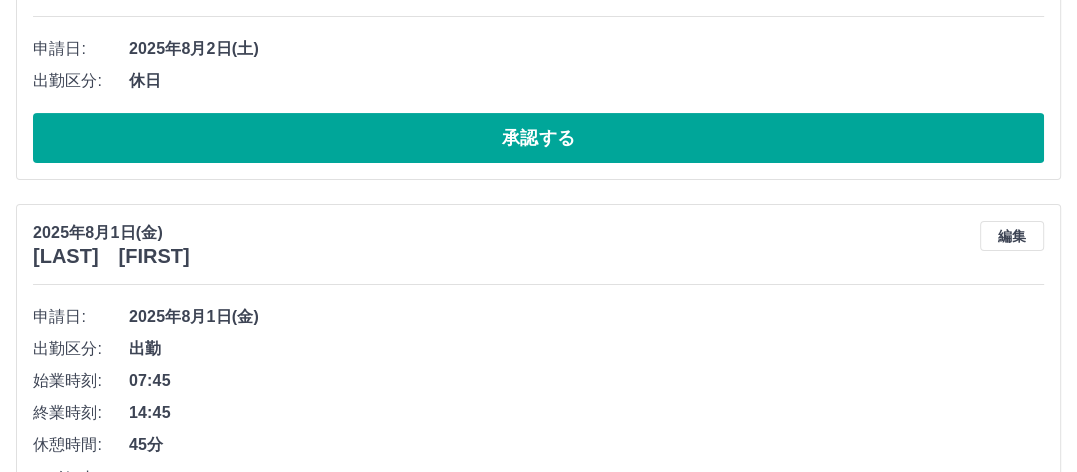 click on "14:45" at bounding box center (586, 413) 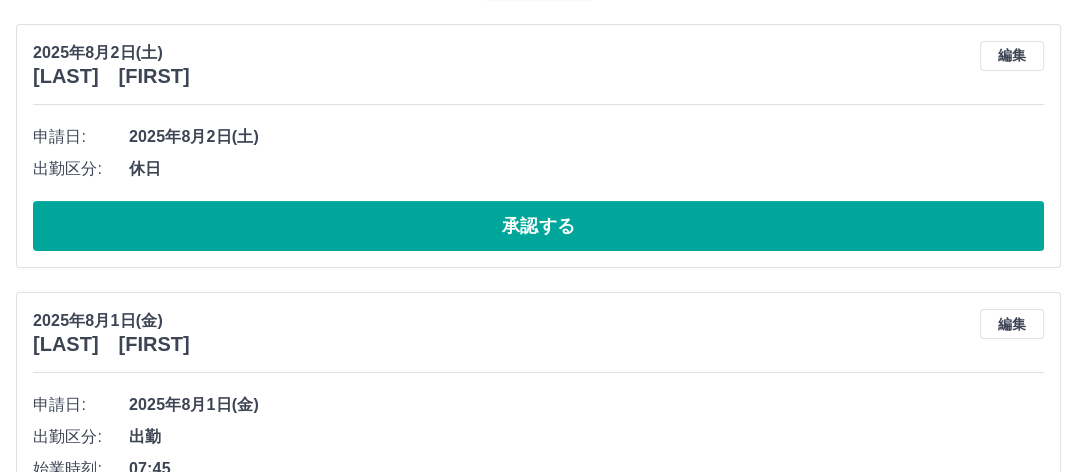 scroll, scrollTop: 100, scrollLeft: 0, axis: vertical 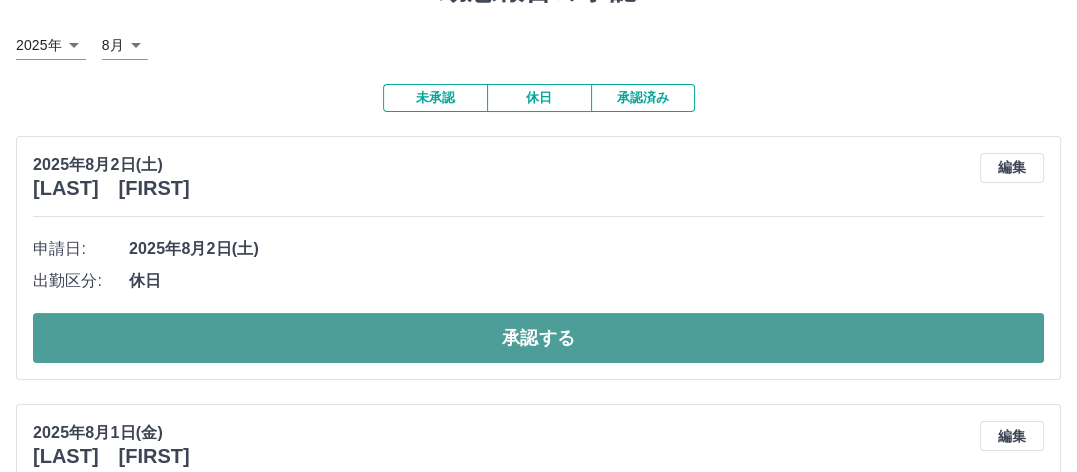 click on "承認する" at bounding box center [538, 338] 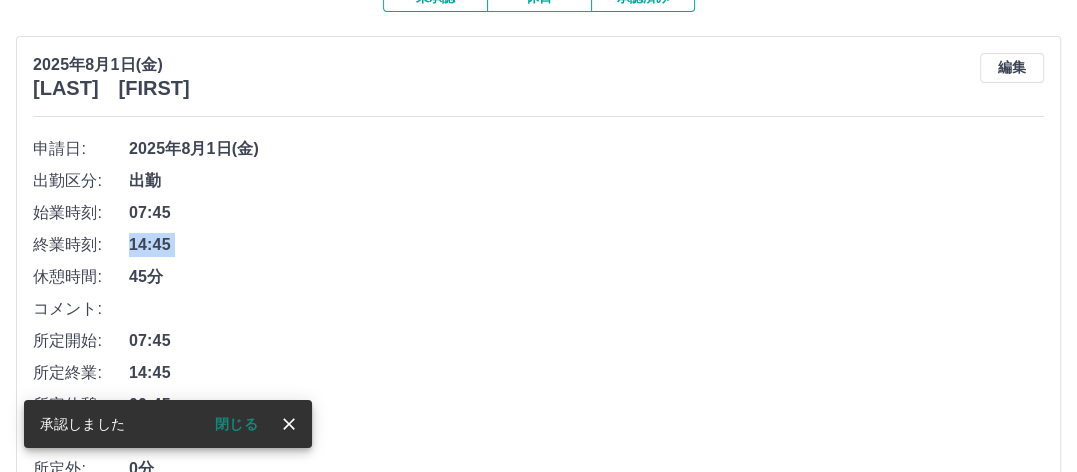 scroll, scrollTop: 300, scrollLeft: 0, axis: vertical 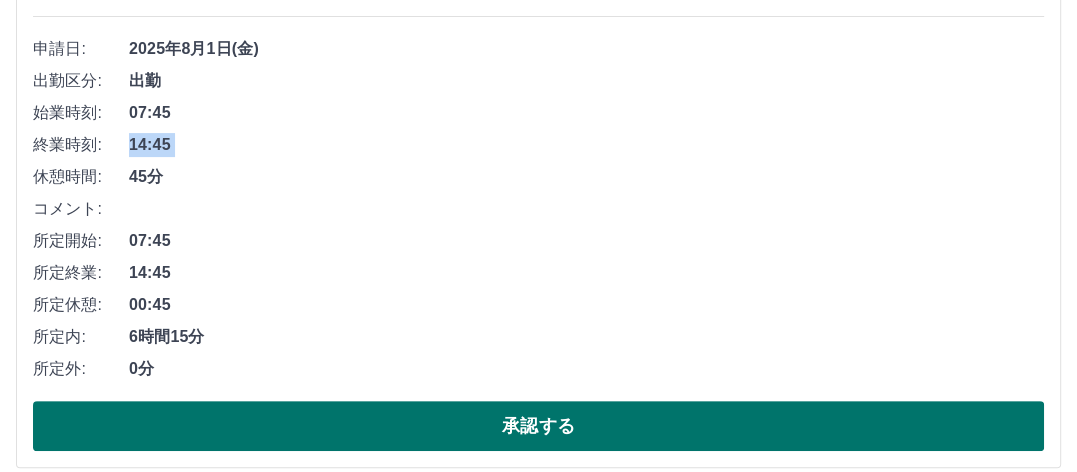 click on "承認する" at bounding box center (538, 426) 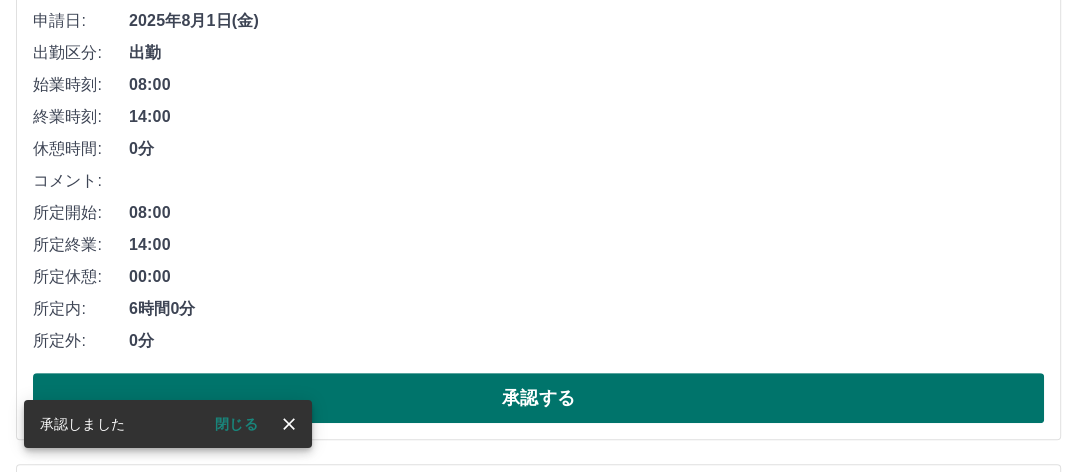 scroll, scrollTop: 400, scrollLeft: 0, axis: vertical 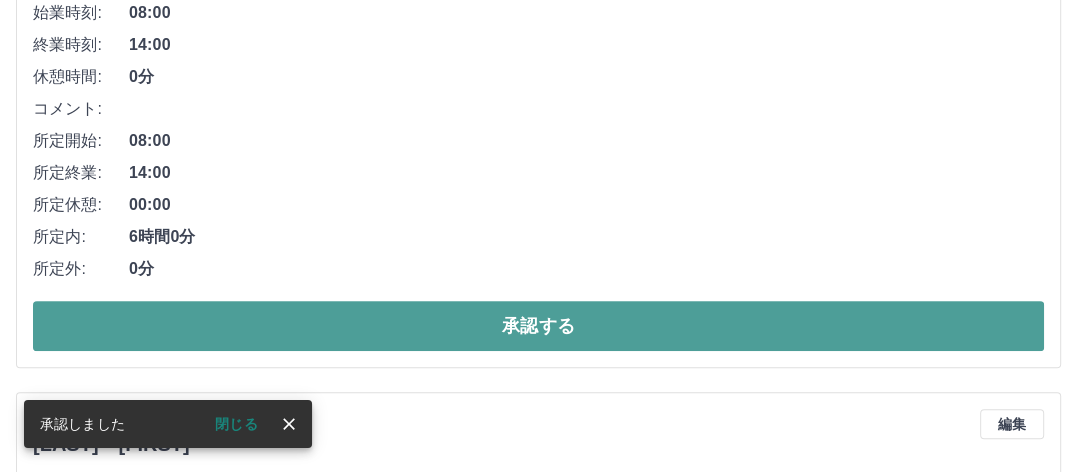 click on "承認する" at bounding box center (538, 326) 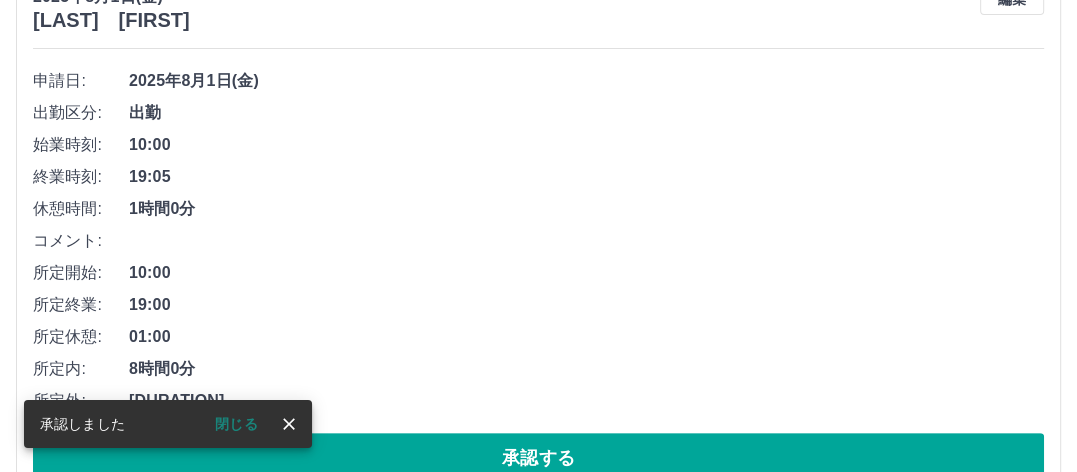 scroll, scrollTop: 300, scrollLeft: 0, axis: vertical 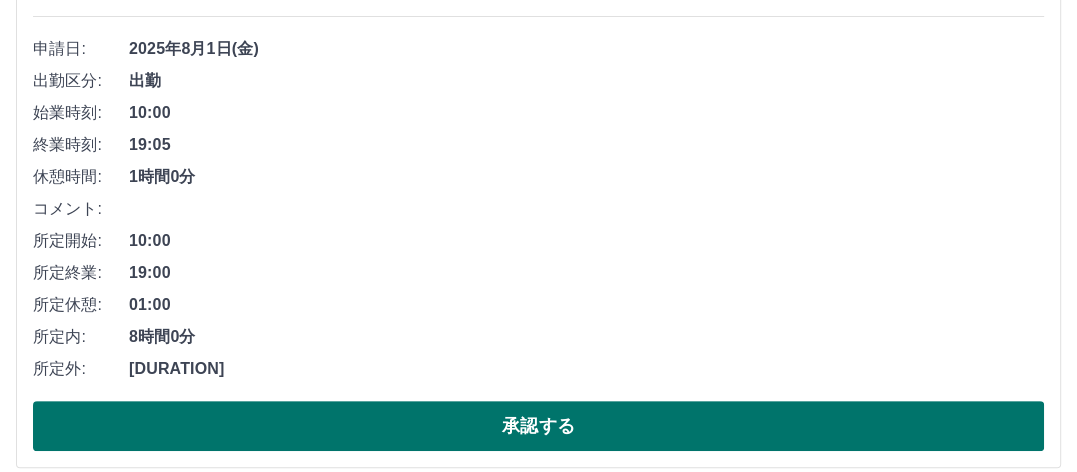 click on "承認する" at bounding box center (538, 426) 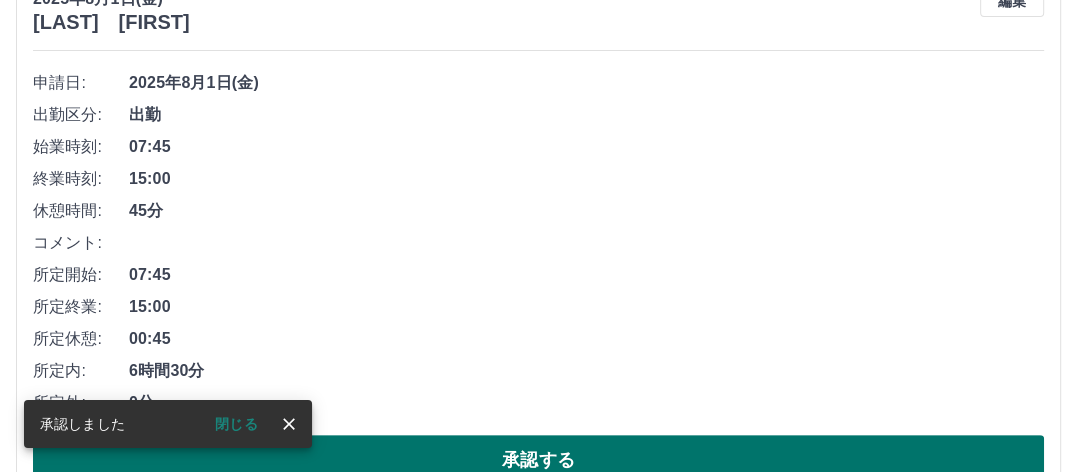 scroll, scrollTop: 300, scrollLeft: 0, axis: vertical 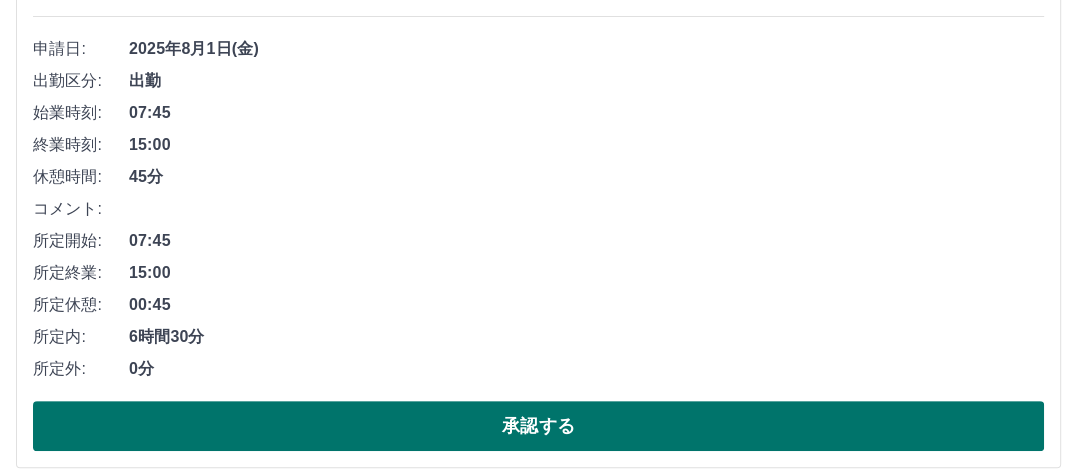 click on "承認する" at bounding box center (538, 426) 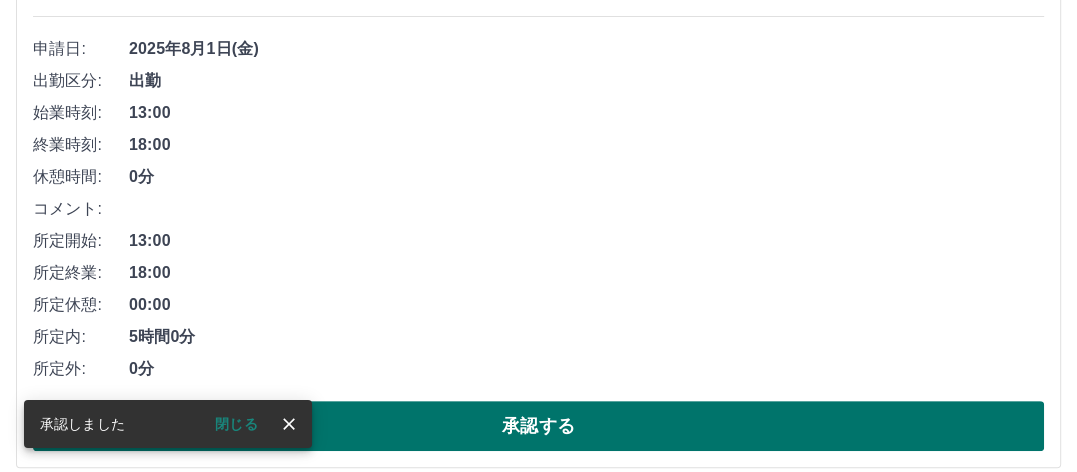 scroll, scrollTop: 322, scrollLeft: 0, axis: vertical 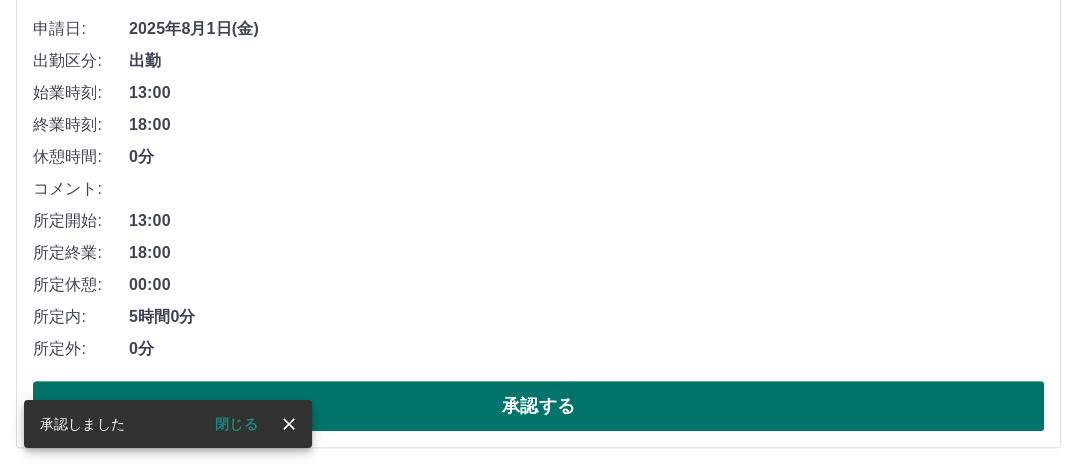 click on "承認する" at bounding box center (538, 406) 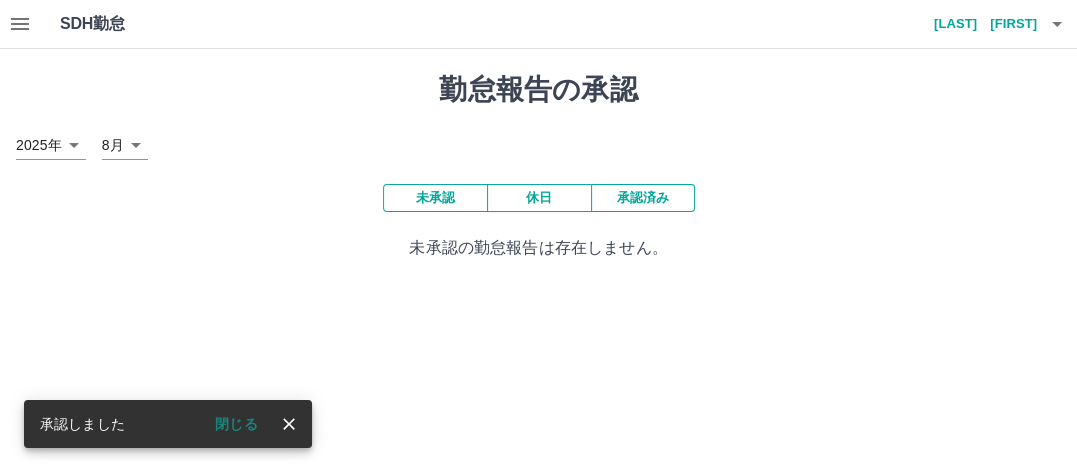 scroll, scrollTop: 0, scrollLeft: 0, axis: both 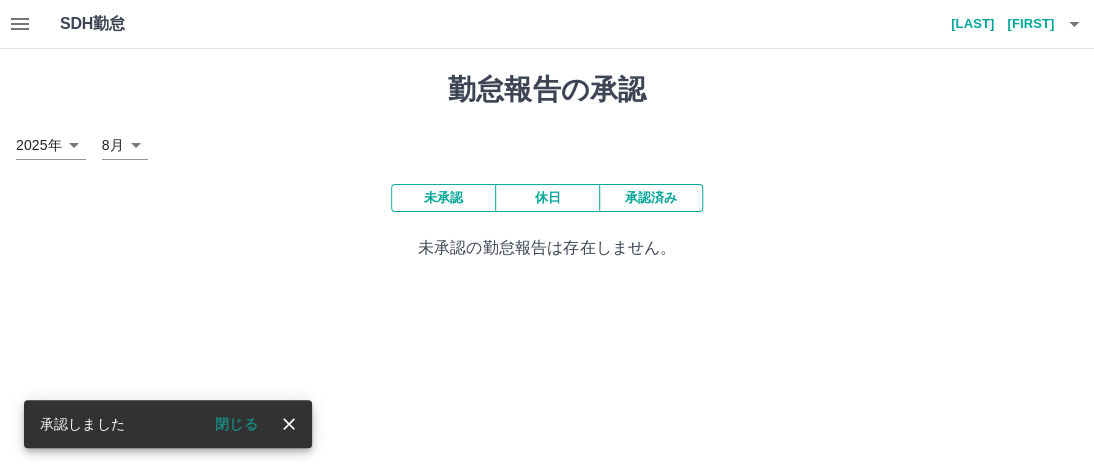 click 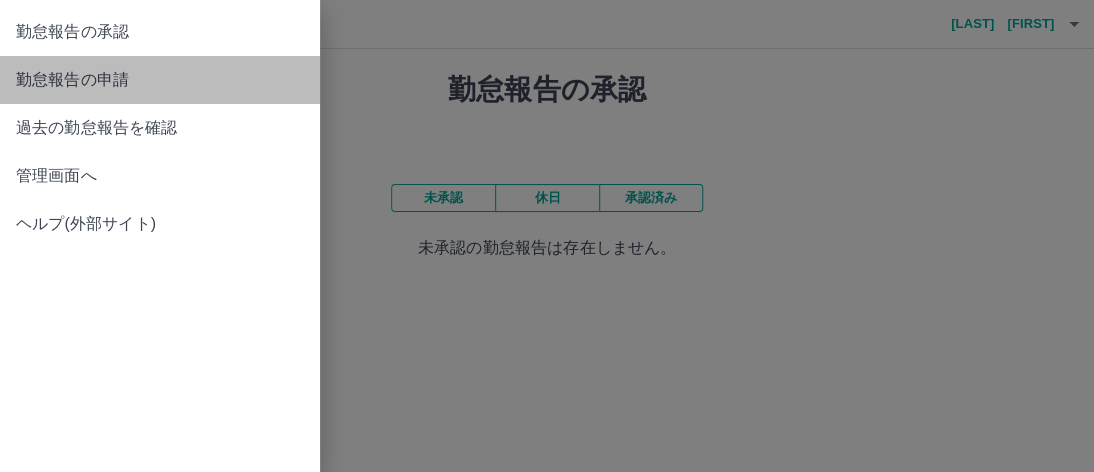 click on "勤怠報告の申請" at bounding box center (160, 80) 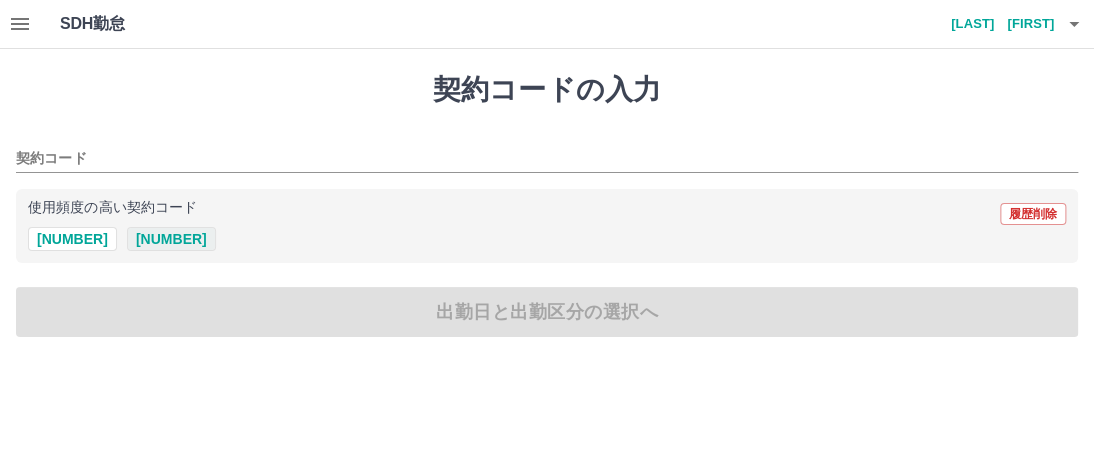 click on "41127004" at bounding box center (171, 239) 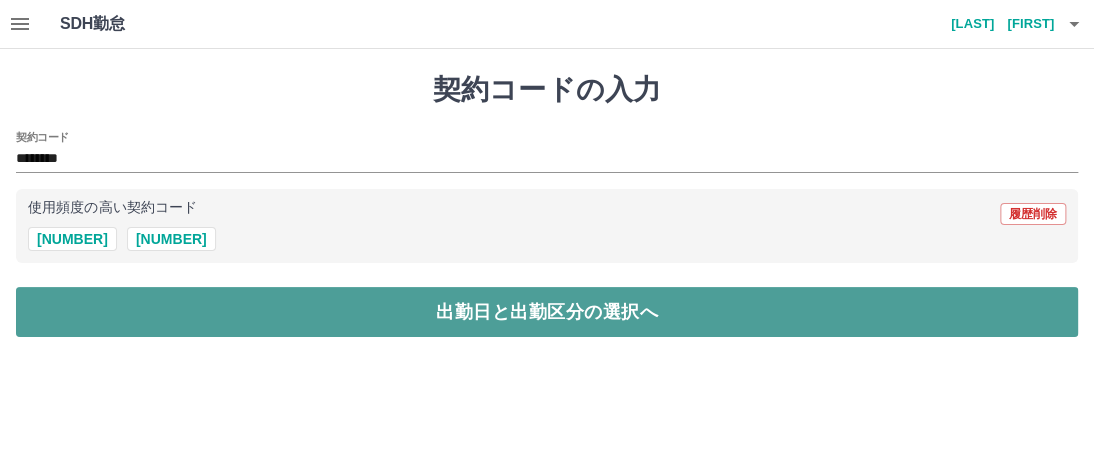 click on "出勤日と出勤区分の選択へ" at bounding box center (547, 312) 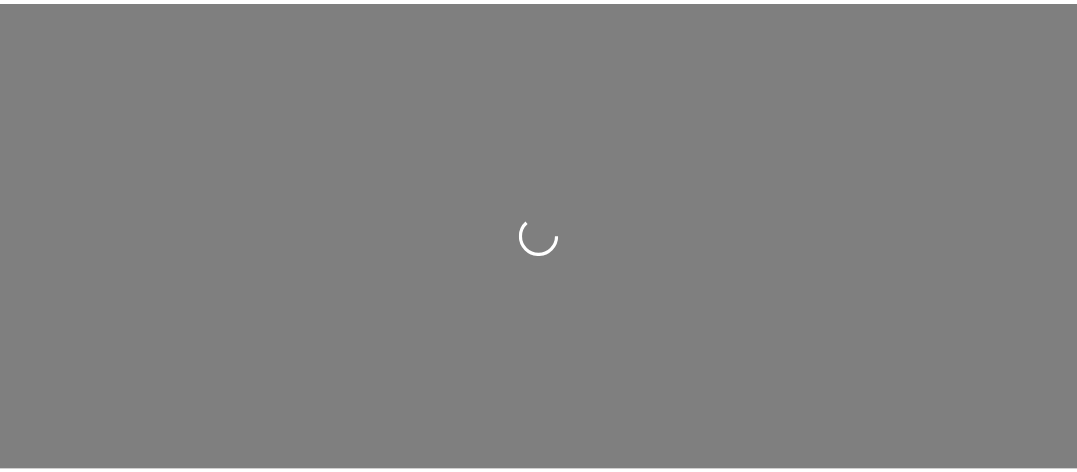 scroll, scrollTop: 0, scrollLeft: 0, axis: both 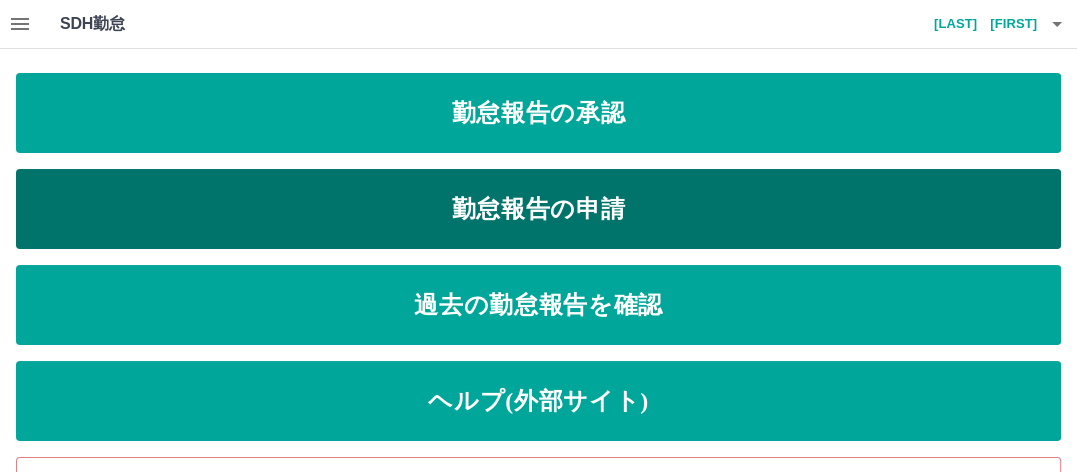click on "勤怠報告の申請" at bounding box center [538, 209] 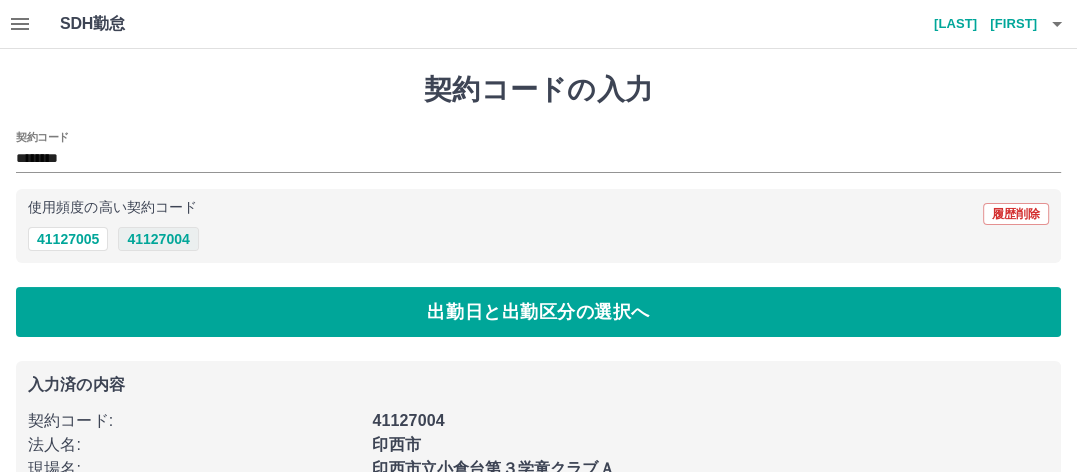 click on "41127004" at bounding box center [158, 239] 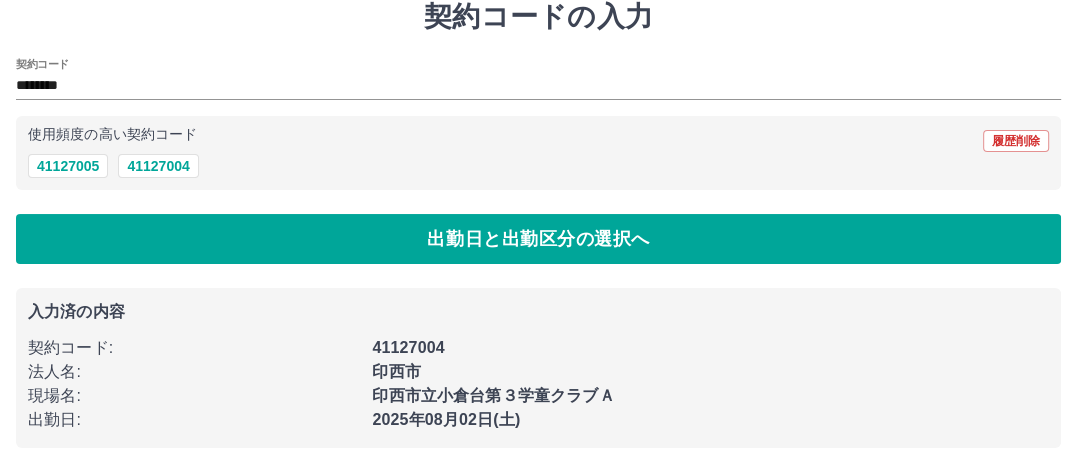 scroll, scrollTop: 0, scrollLeft: 0, axis: both 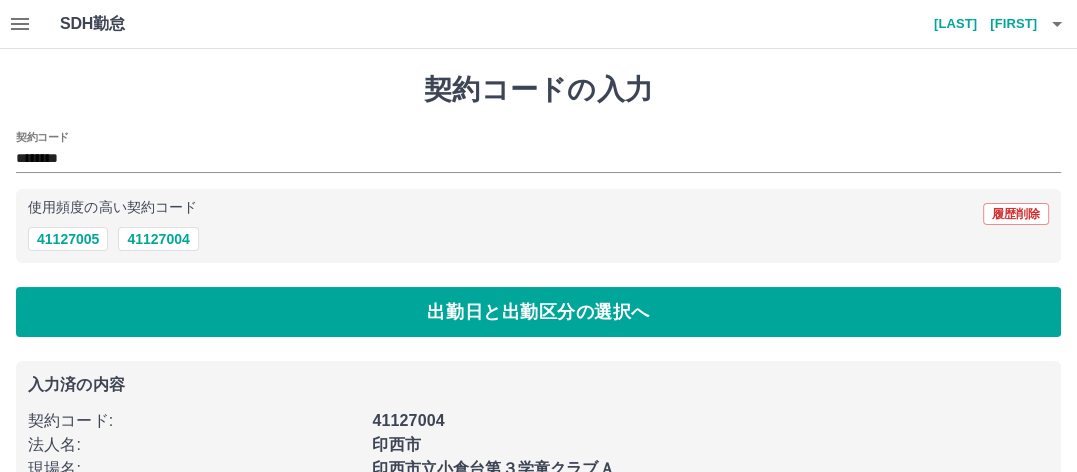 click 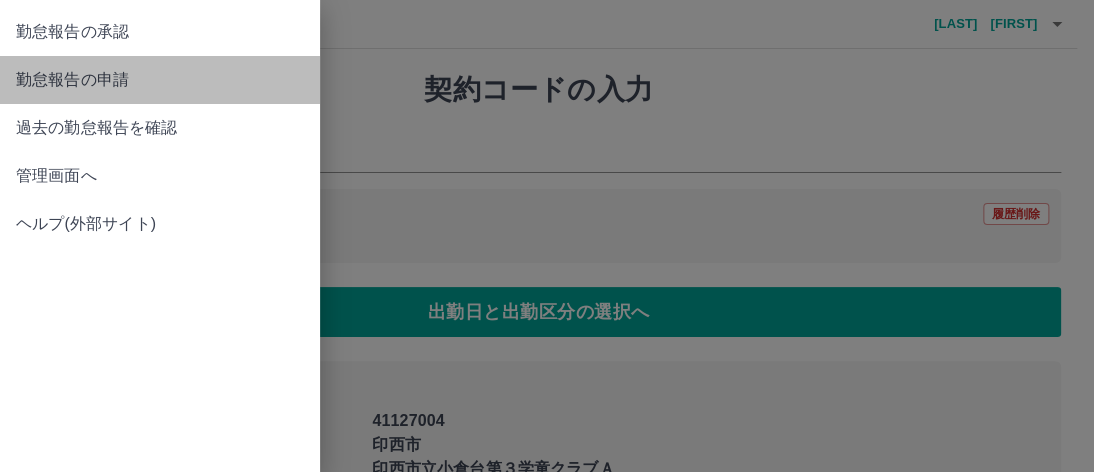 click on "勤怠報告の申請" at bounding box center (160, 80) 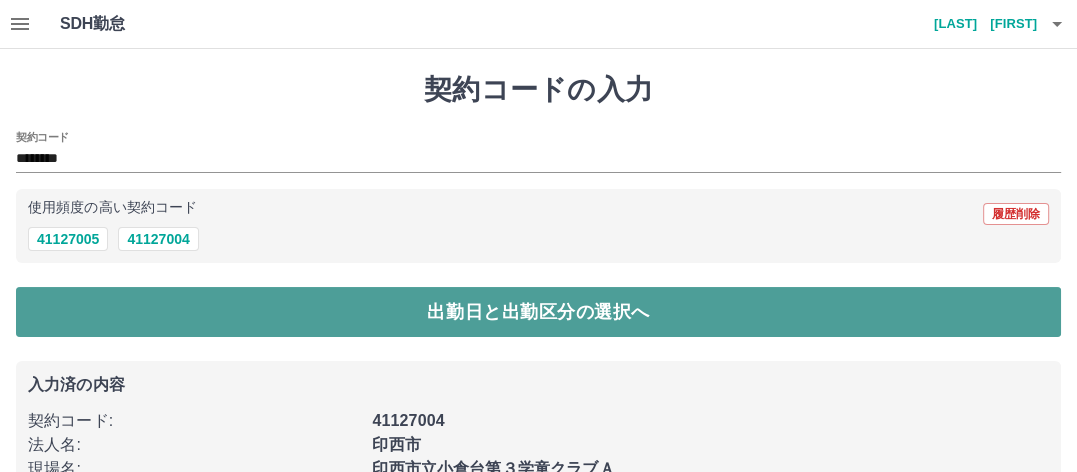 click on "出勤日と出勤区分の選択へ" at bounding box center [538, 312] 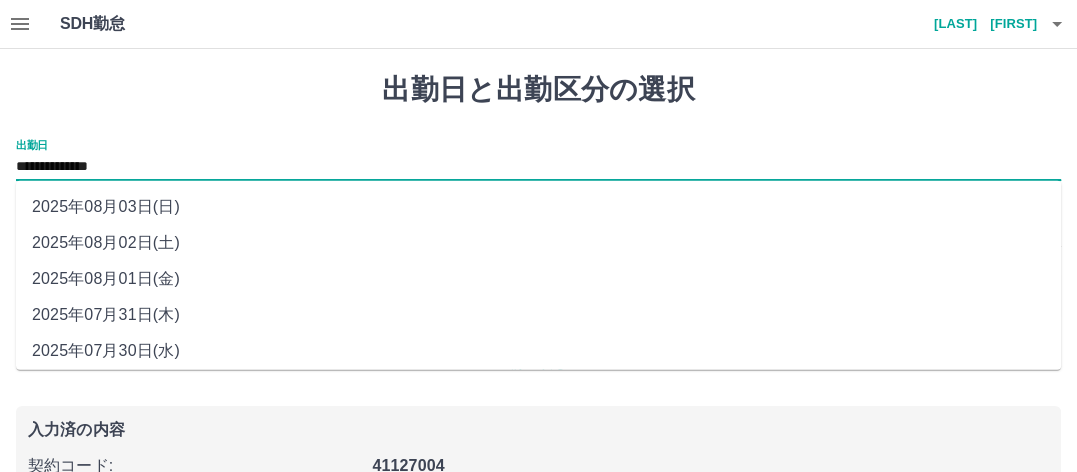click on "**********" at bounding box center [538, 167] 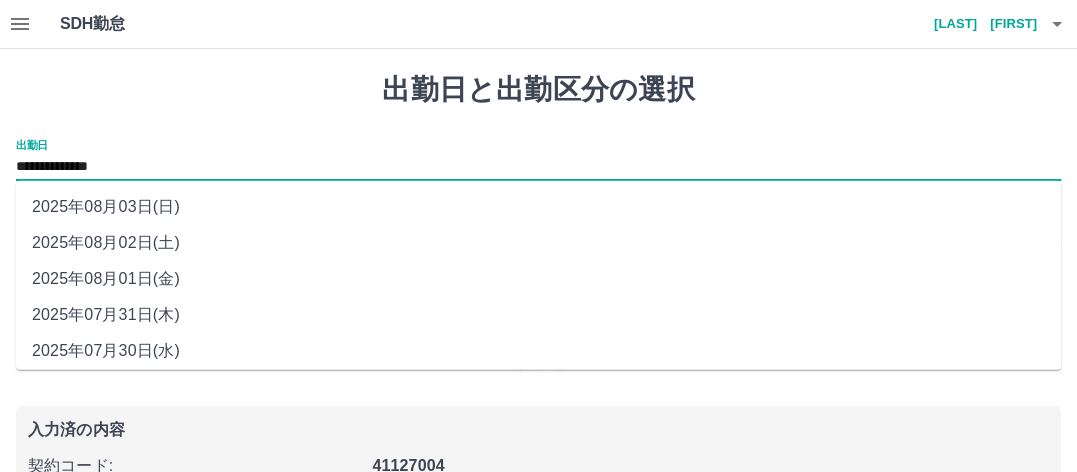 click on "2025年08月01日(金)" at bounding box center (538, 279) 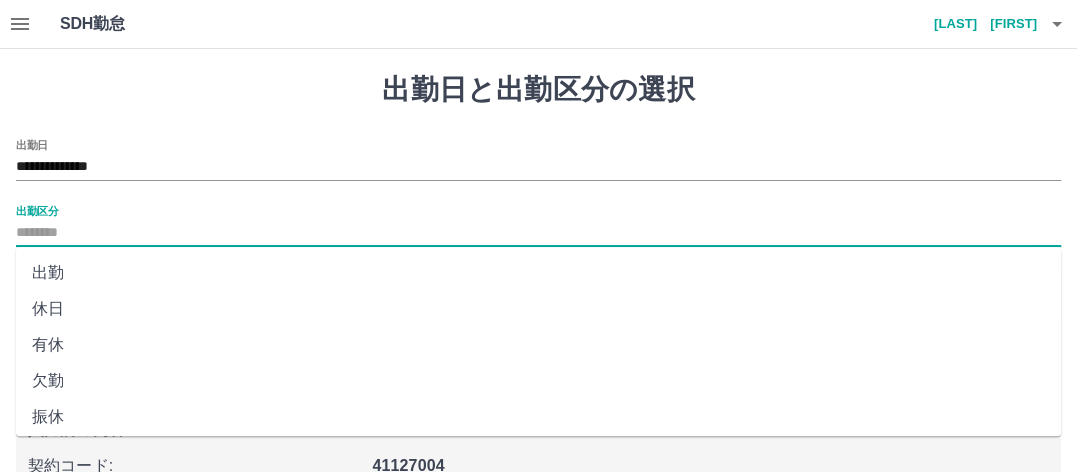 click on "出勤区分" at bounding box center (538, 233) 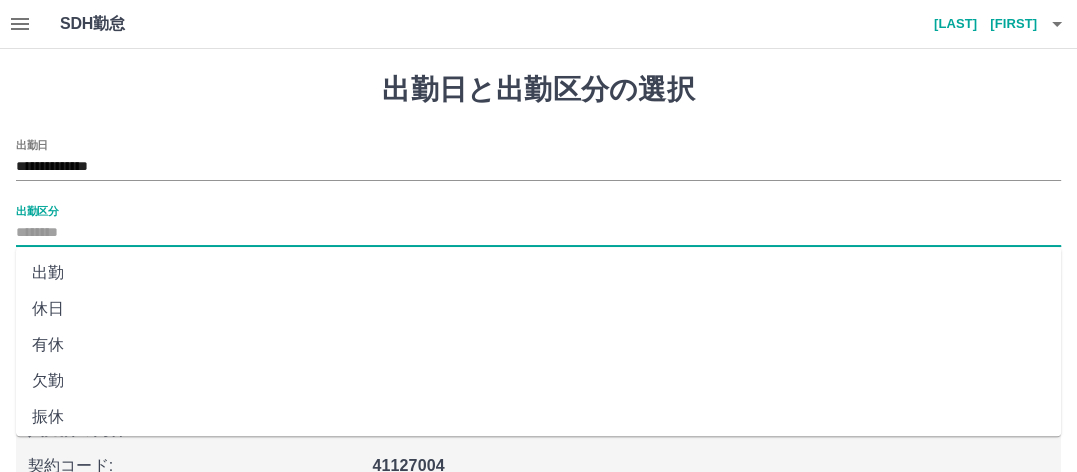 click on "出勤" at bounding box center [538, 273] 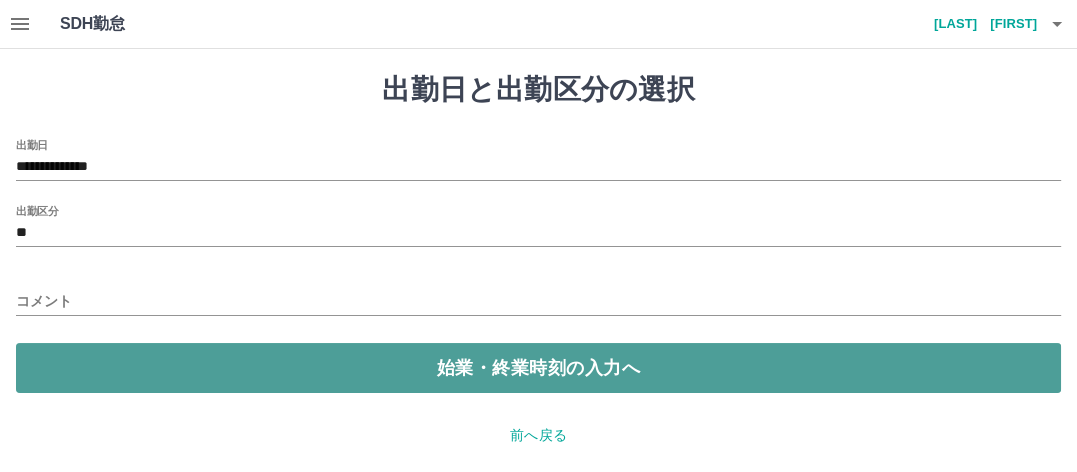 click on "始業・終業時刻の入力へ" at bounding box center (538, 368) 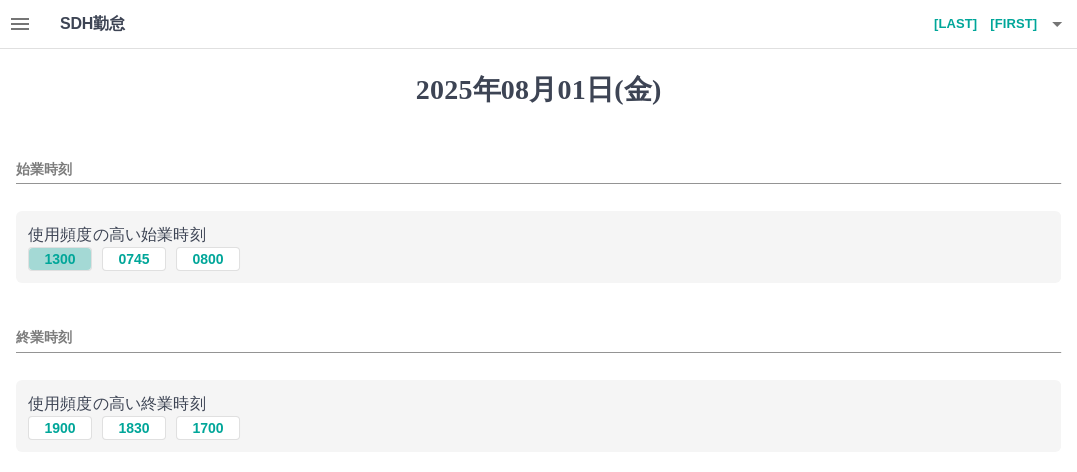 click on "1300" at bounding box center (60, 259) 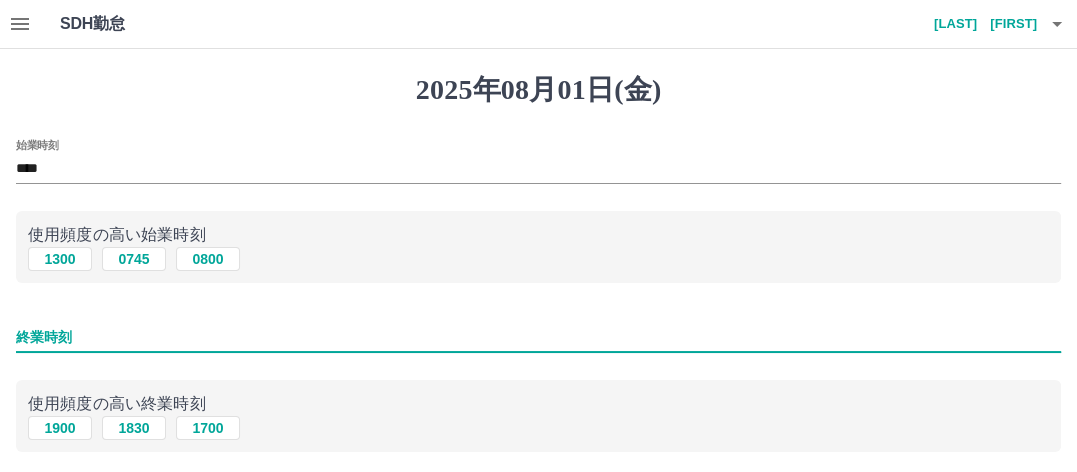 click on "終業時刻" at bounding box center [538, 337] 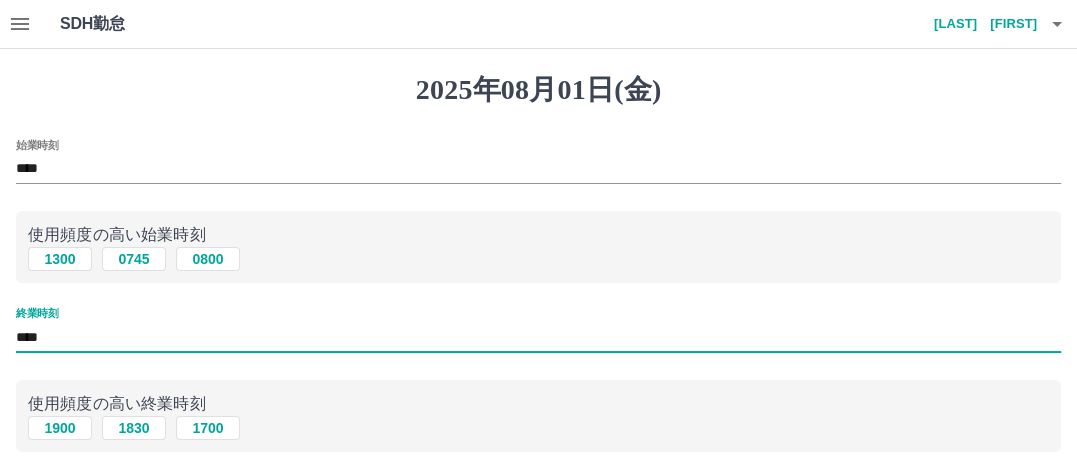 type on "****" 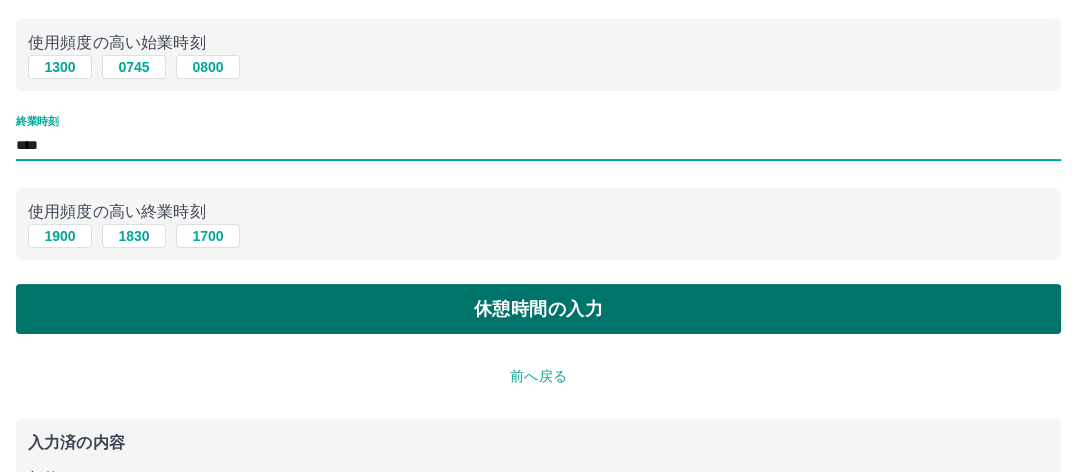 scroll, scrollTop: 300, scrollLeft: 0, axis: vertical 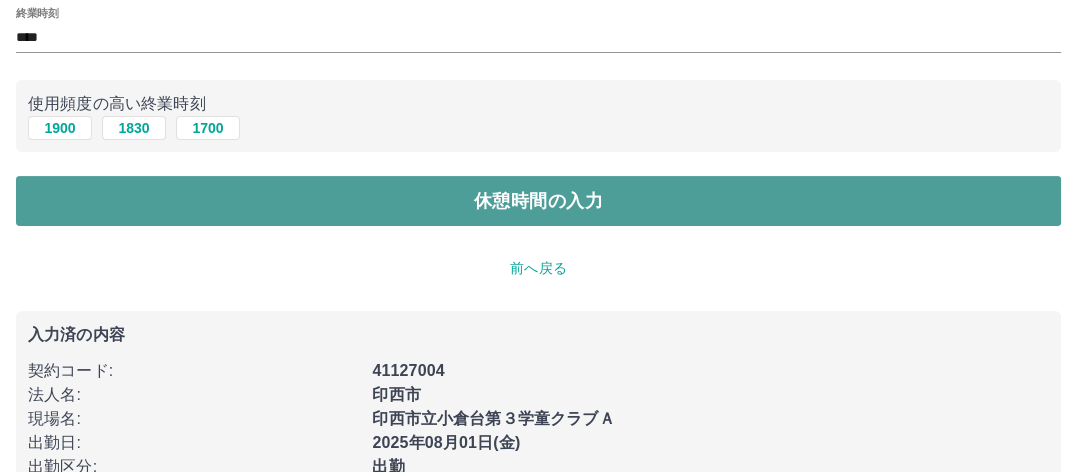 click on "休憩時間の入力" at bounding box center (538, 201) 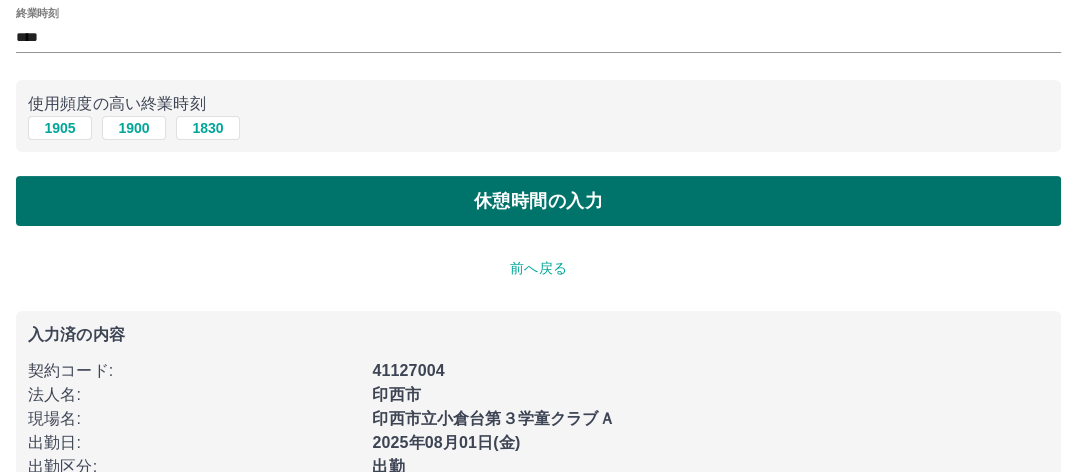 scroll, scrollTop: 0, scrollLeft: 0, axis: both 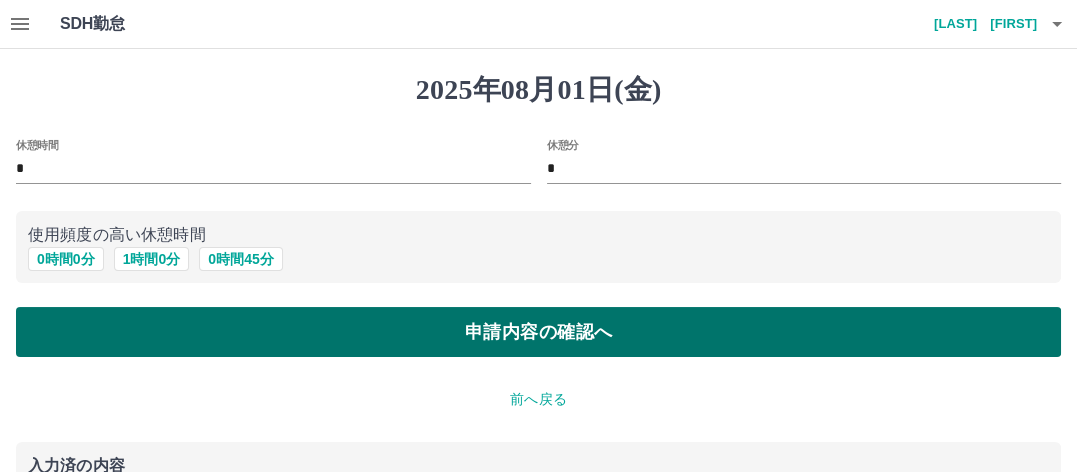 click on "申請内容の確認へ" at bounding box center [538, 332] 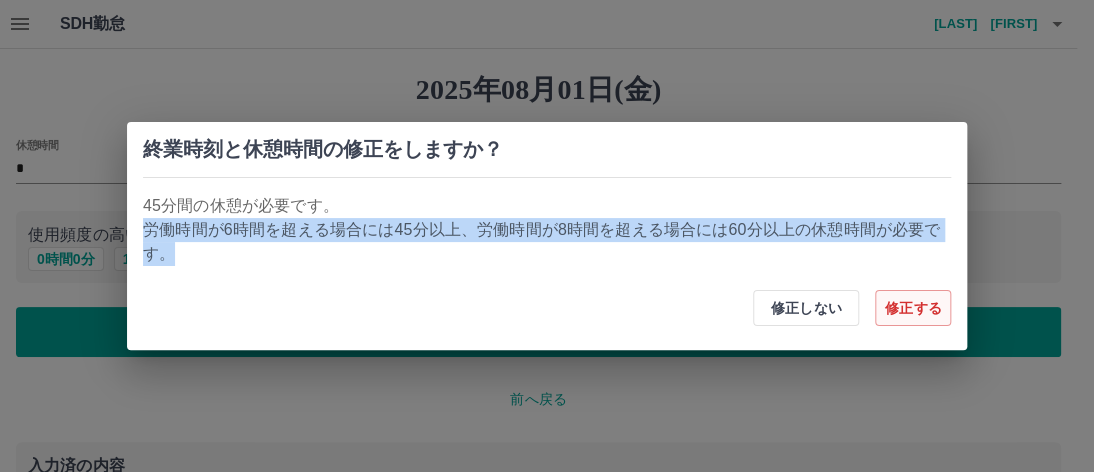 click on "修正する" at bounding box center (913, 308) 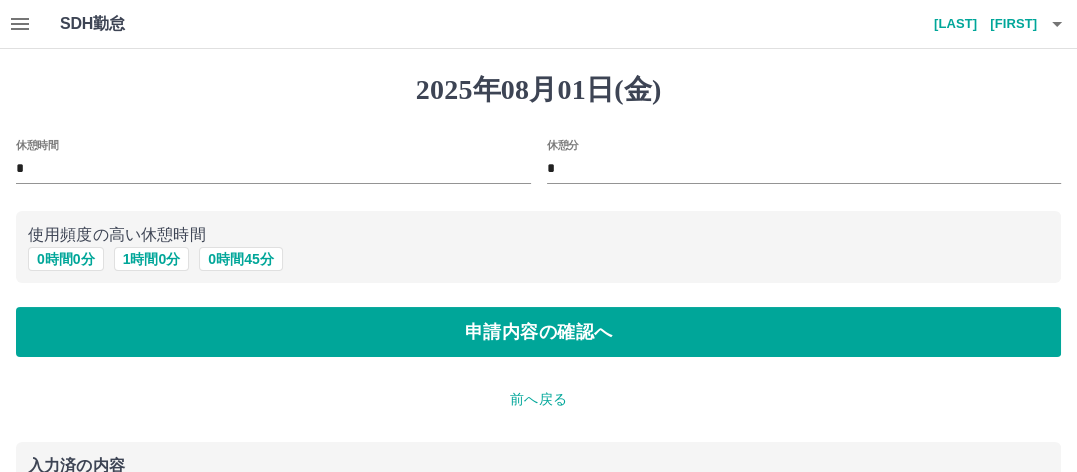 click on "前へ戻る" at bounding box center (538, 399) 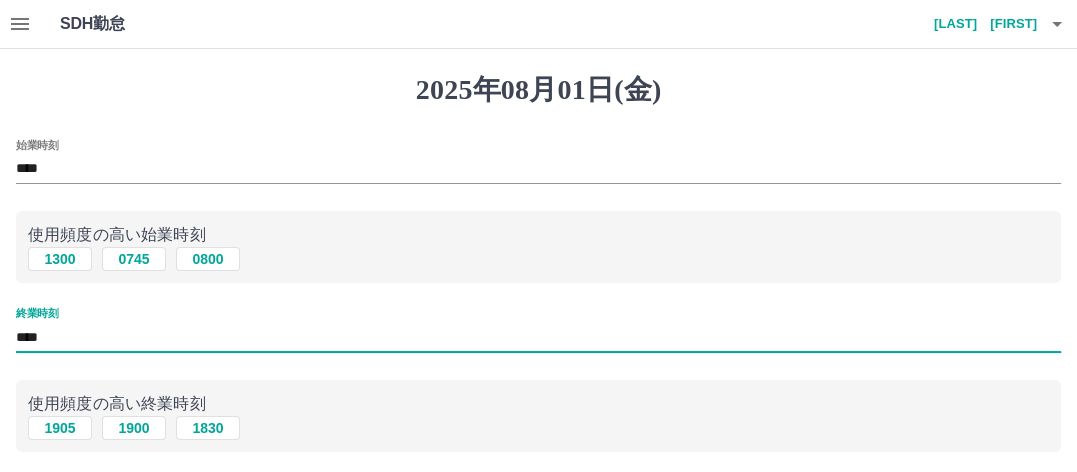click on "****" at bounding box center [538, 337] 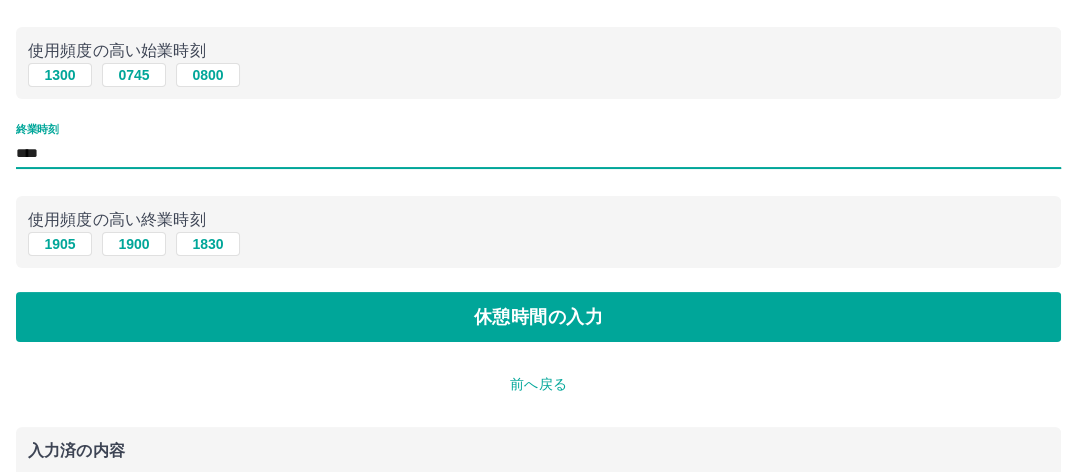scroll, scrollTop: 200, scrollLeft: 0, axis: vertical 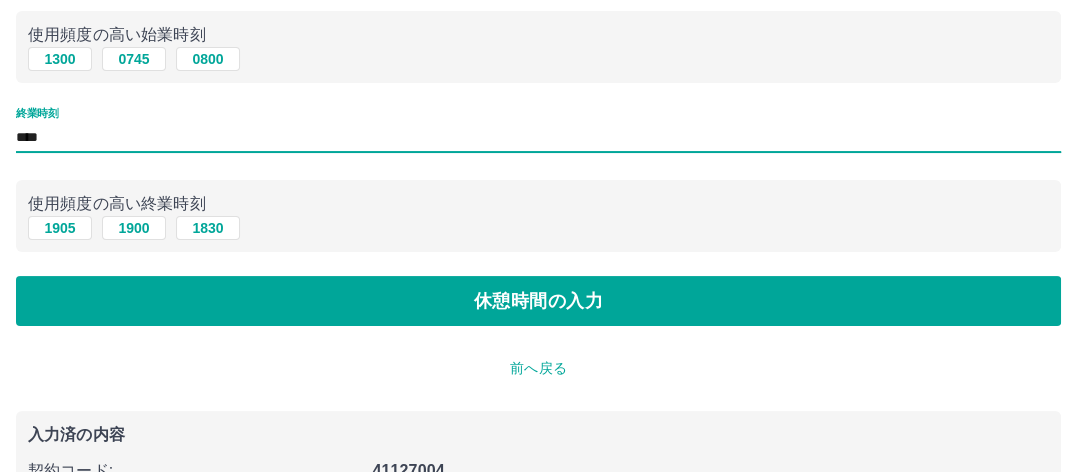 click on "****" at bounding box center [538, 137] 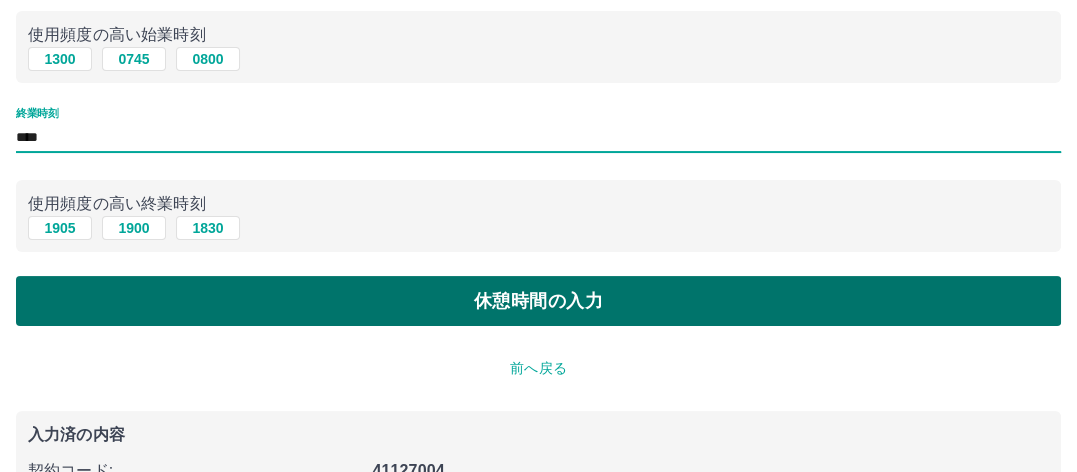 type on "****" 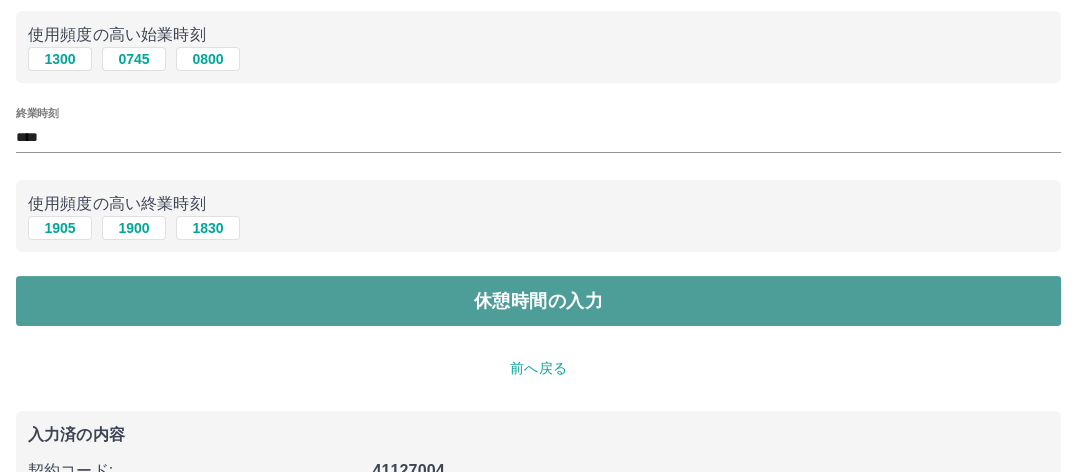 click on "休憩時間の入力" at bounding box center (538, 301) 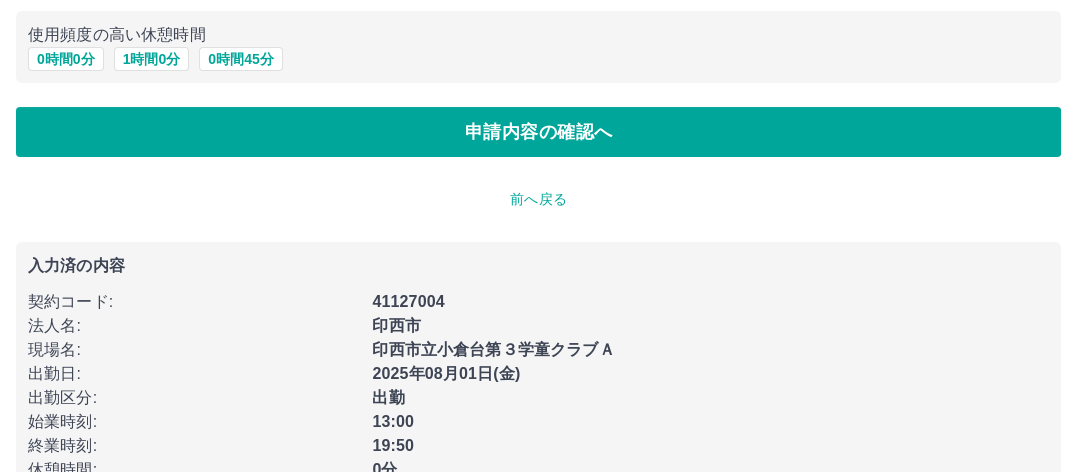scroll, scrollTop: 0, scrollLeft: 0, axis: both 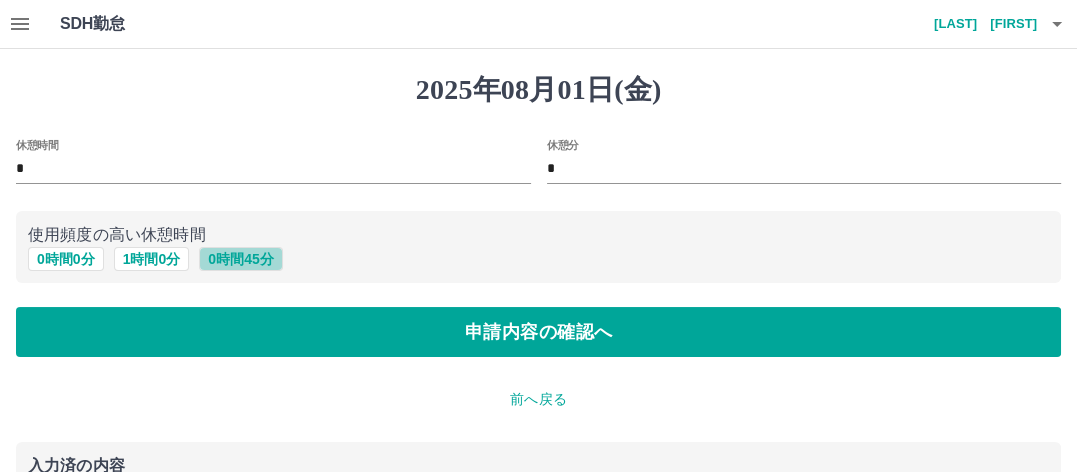 click on "0 時間 45 分" at bounding box center [240, 259] 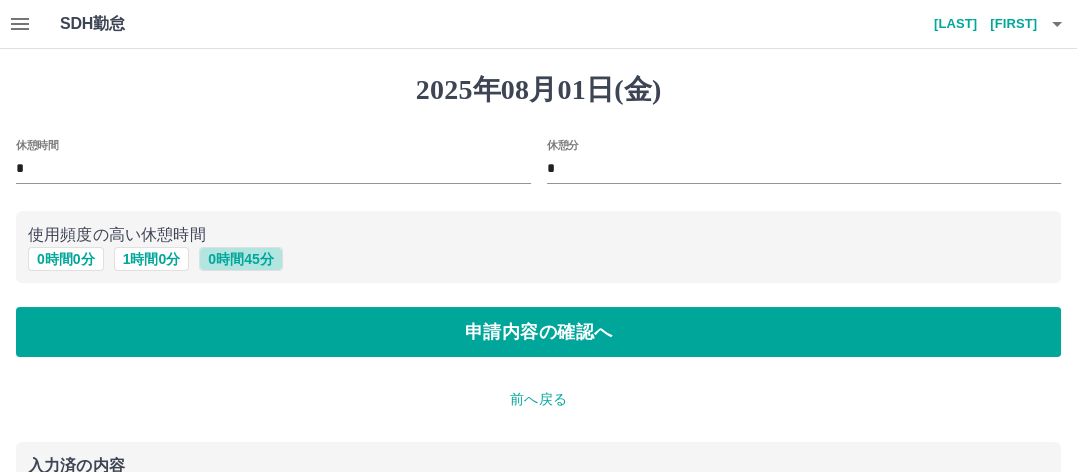 drag, startPoint x: 232, startPoint y: 261, endPoint x: 244, endPoint y: 274, distance: 17.691807 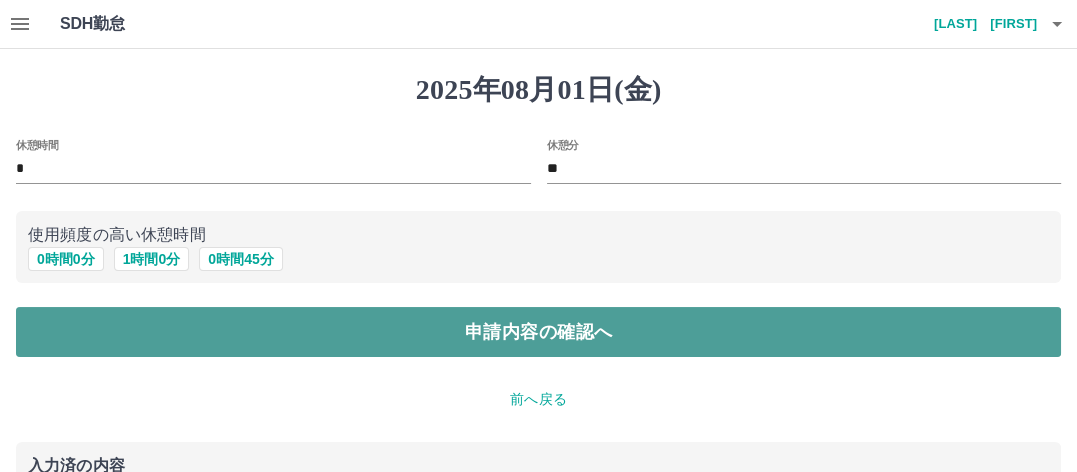 click on "申請内容の確認へ" at bounding box center [538, 332] 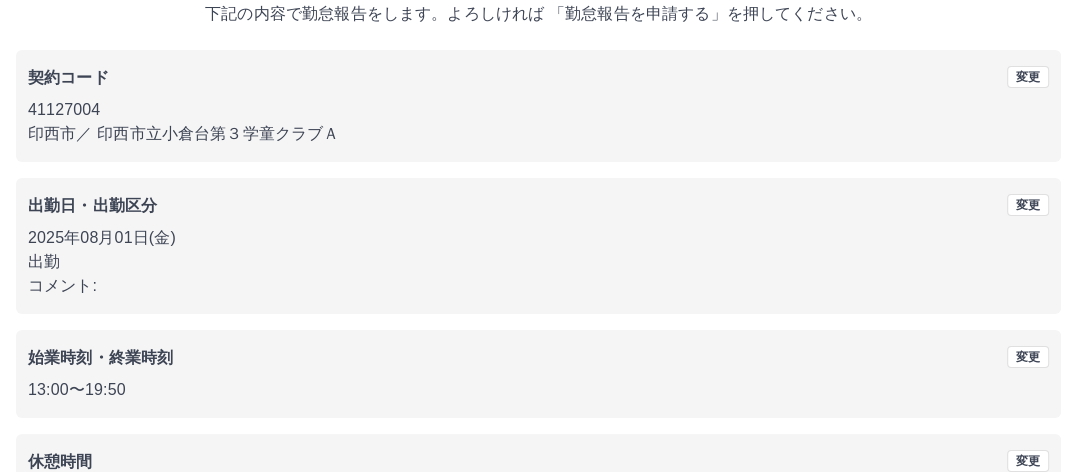 scroll, scrollTop: 276, scrollLeft: 0, axis: vertical 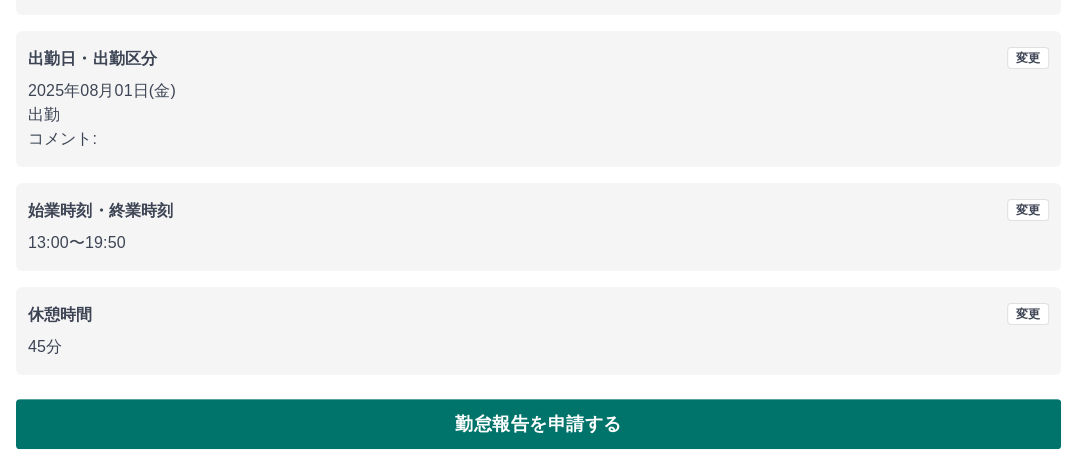 click on "勤怠報告を申請する" at bounding box center (538, 424) 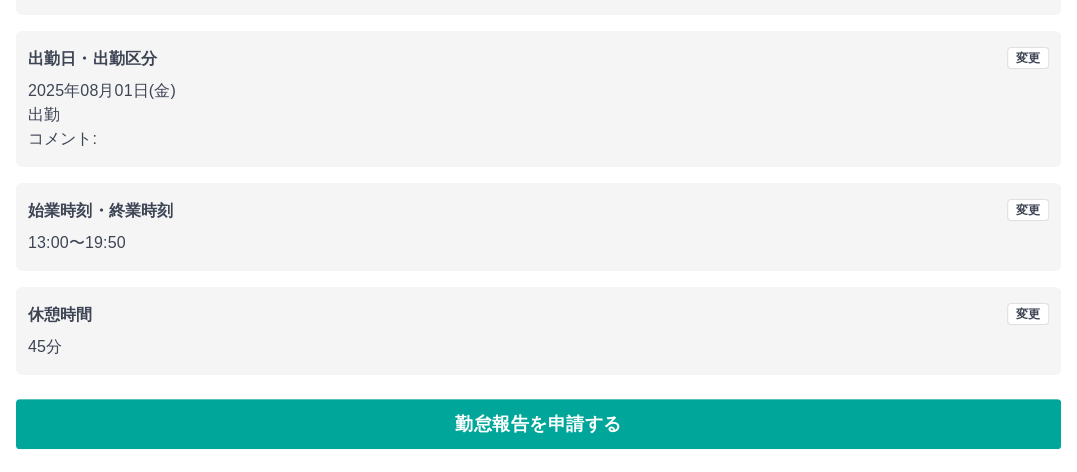 click on "[YEAR]年08月01日(金) 下記の内容で勤怠報告をします。よろしければ 「勤怠報告を申請する」を押してください。 契約コード 変更 41127004 [CITY]  ／   印西市立小倉台第３学童クラブＡ 出勤日・出勤区分 変更 [YEAR]年08月01日(金) 出勤 コメント:  始業時刻・終業時刻 変更 13:00 〜 19:50 休憩時間 変更 45分 勤怠報告を申請する" at bounding box center [538, 123] 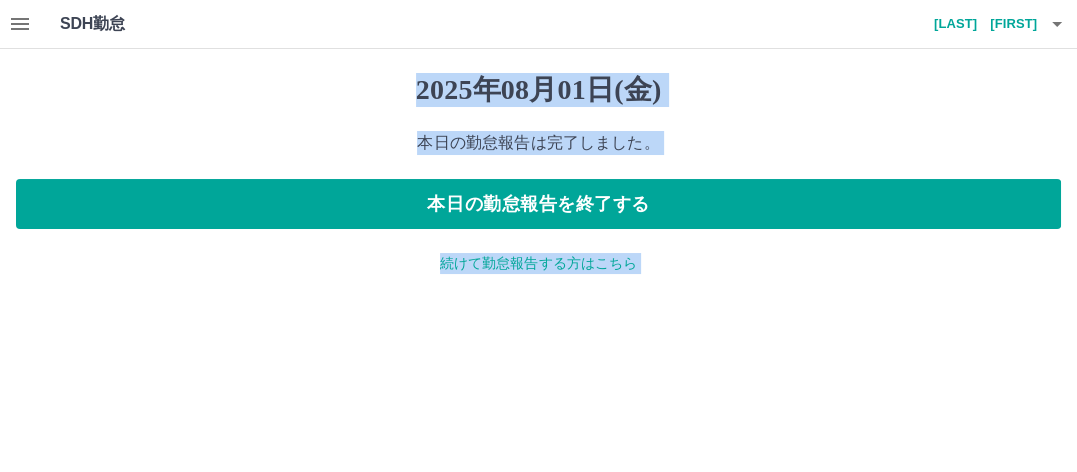 scroll, scrollTop: 0, scrollLeft: 0, axis: both 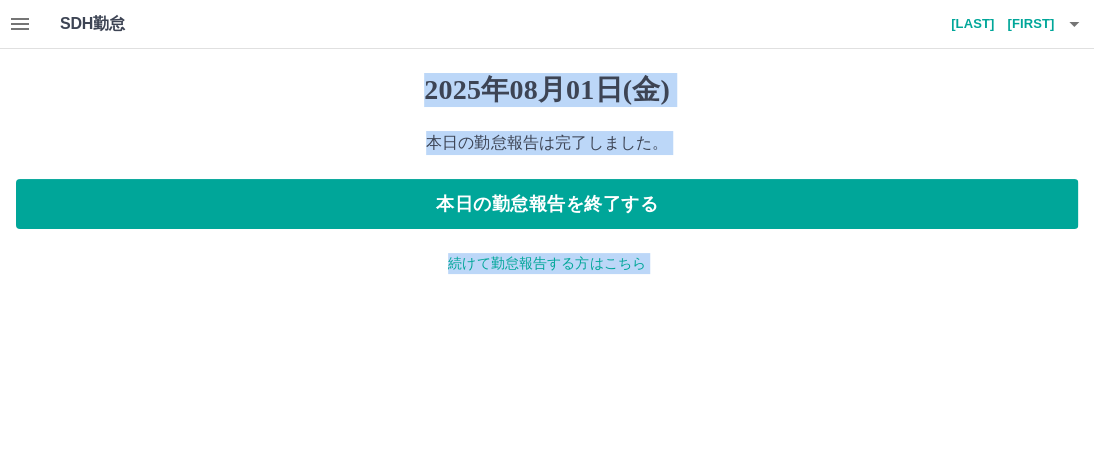 click on "続けて勤怠報告する方はこちら" at bounding box center (547, 263) 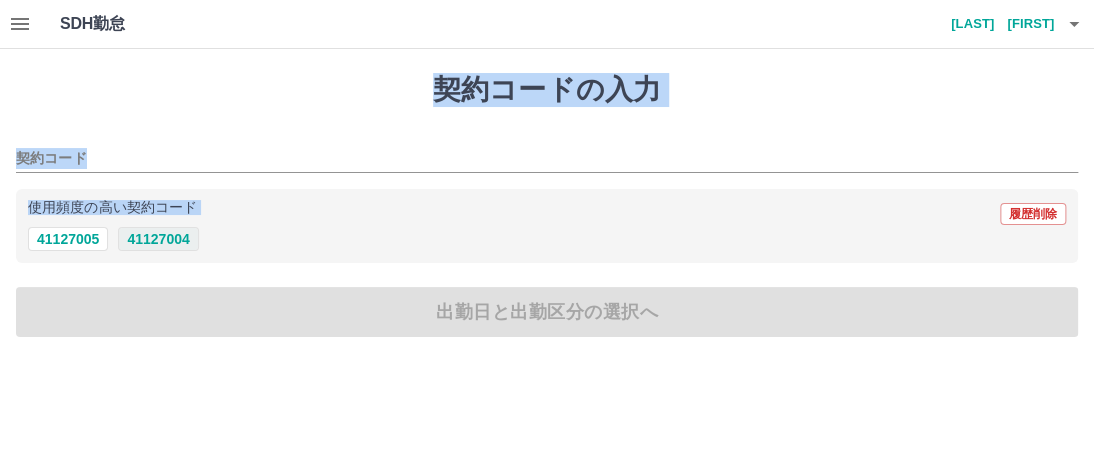 click on "41127004" at bounding box center [158, 239] 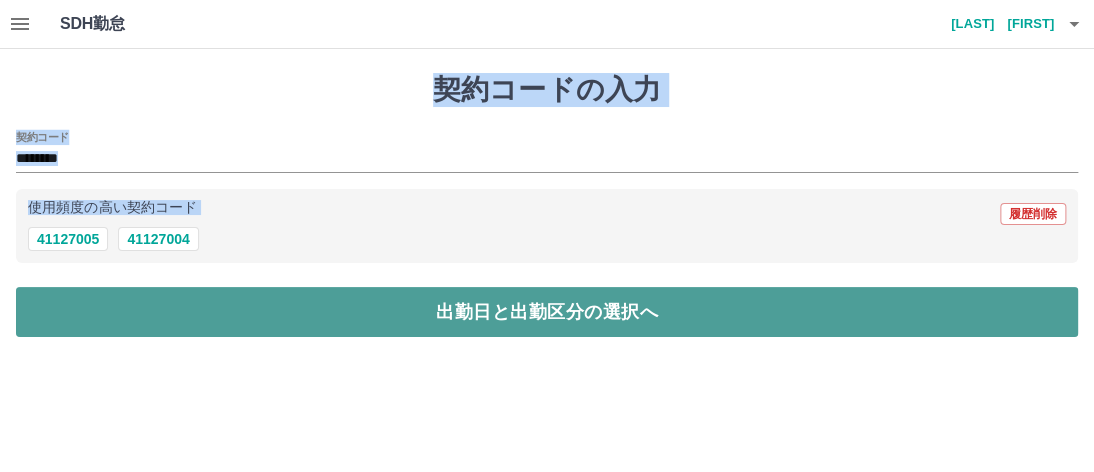 click on "出勤日と出勤区分の選択へ" at bounding box center [547, 312] 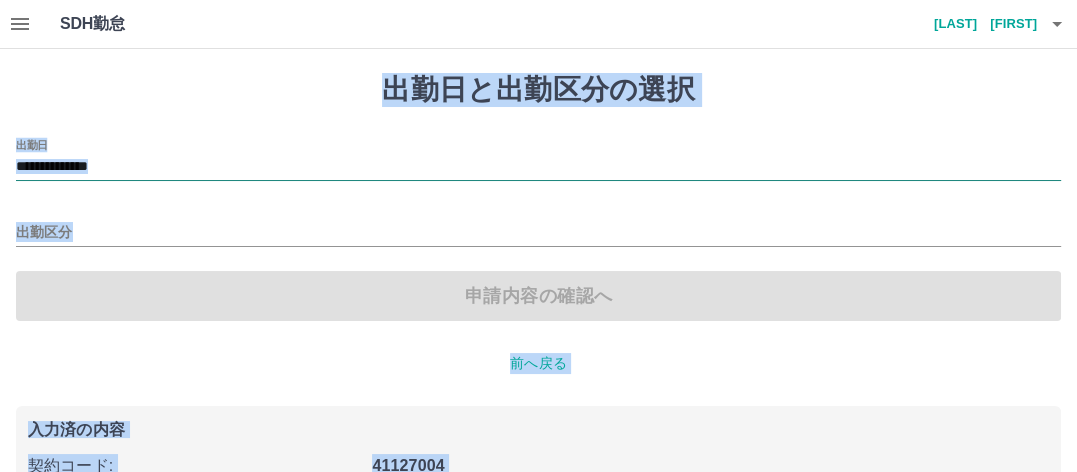 click on "**********" at bounding box center [538, 167] 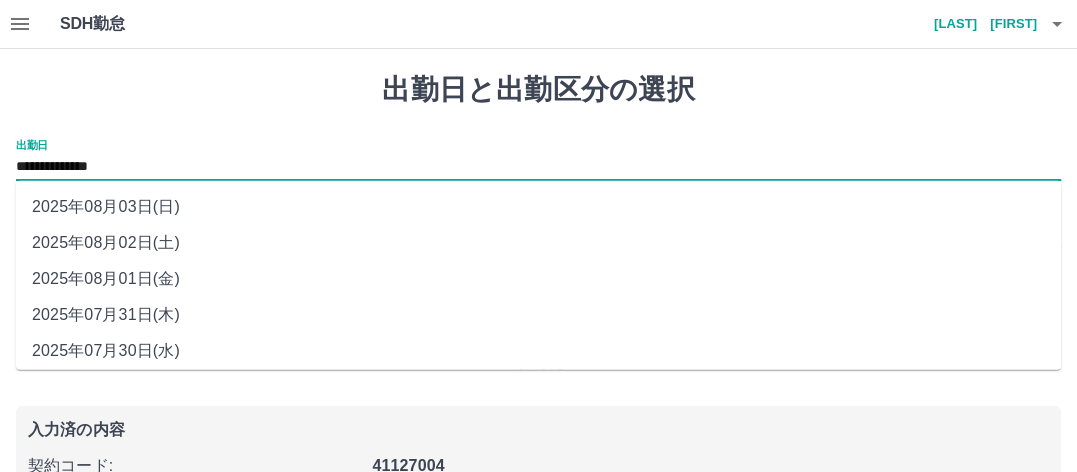click on "2025年08月03日(日)" at bounding box center (538, 207) 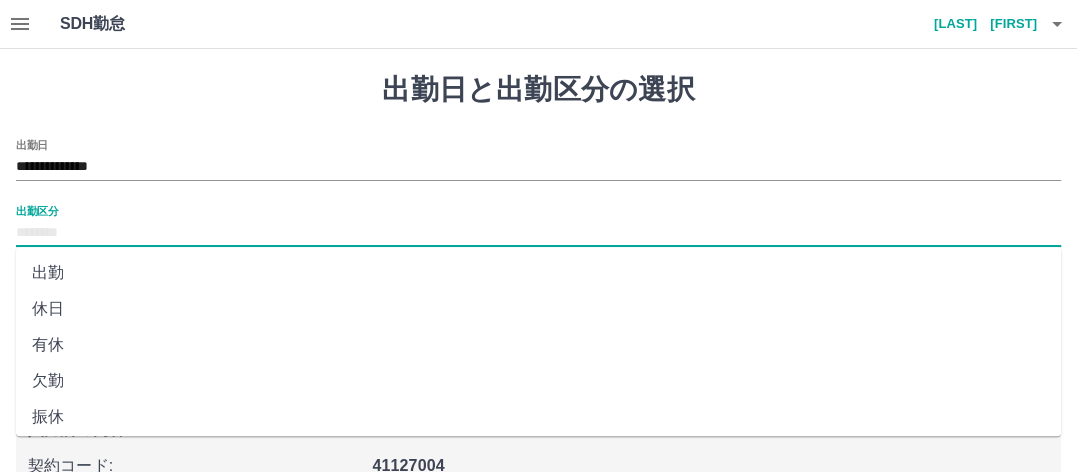 click on "出勤区分" at bounding box center [538, 233] 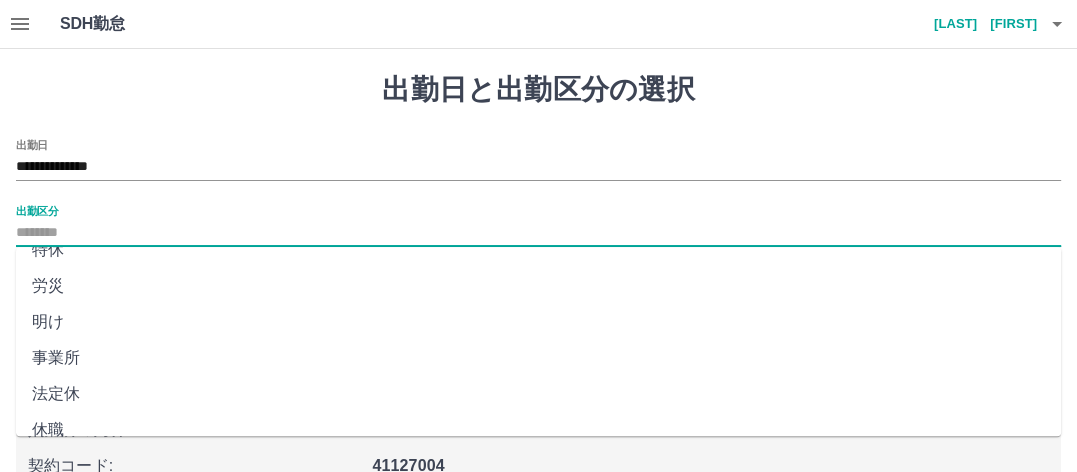 scroll, scrollTop: 475, scrollLeft: 0, axis: vertical 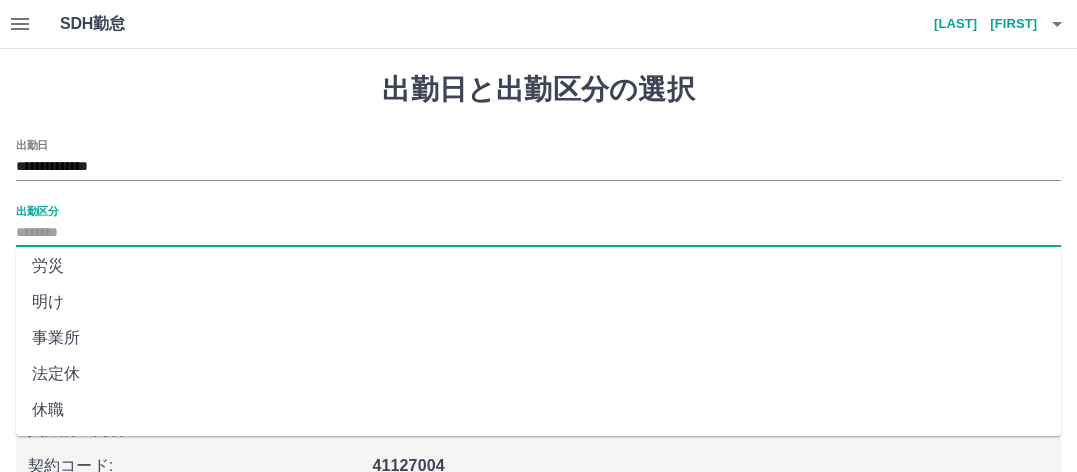 click on "法定休" at bounding box center (538, 374) 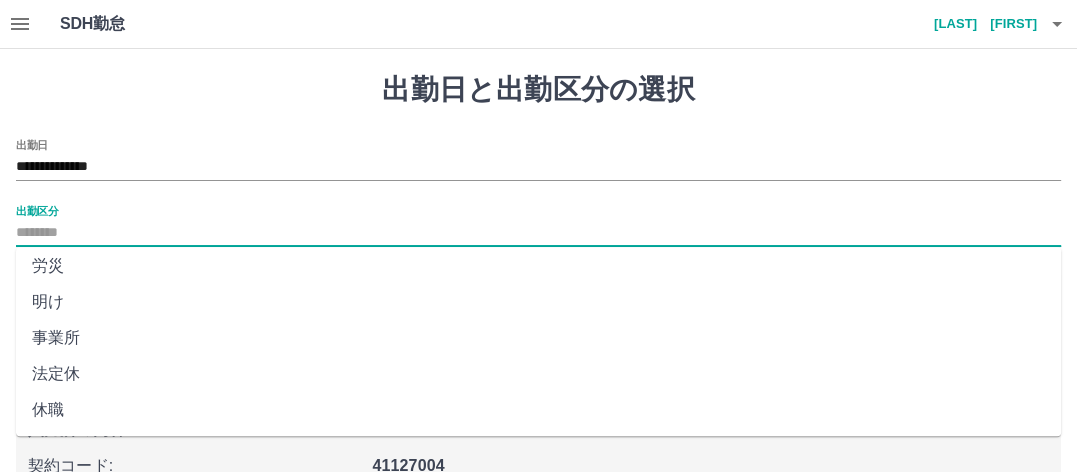 click on "**********" at bounding box center (538, 319) 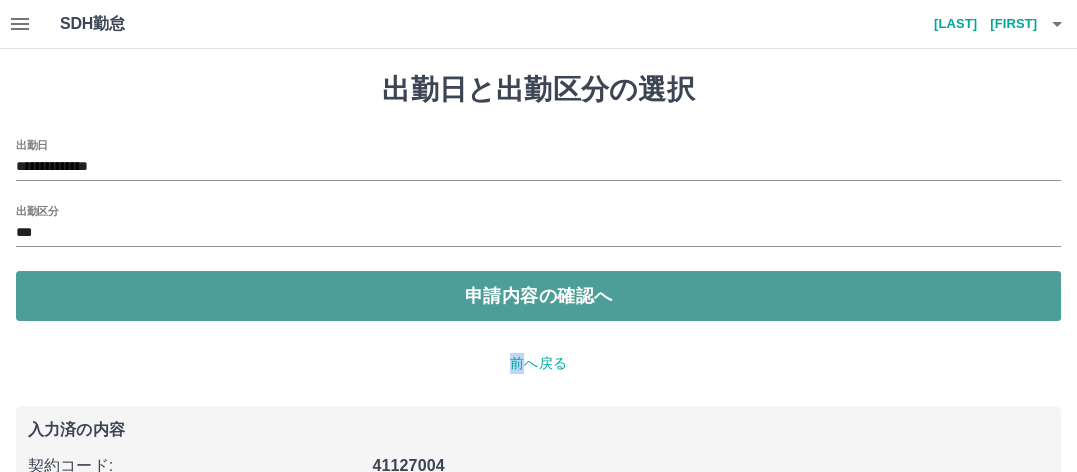 click on "申請内容の確認へ" at bounding box center [538, 296] 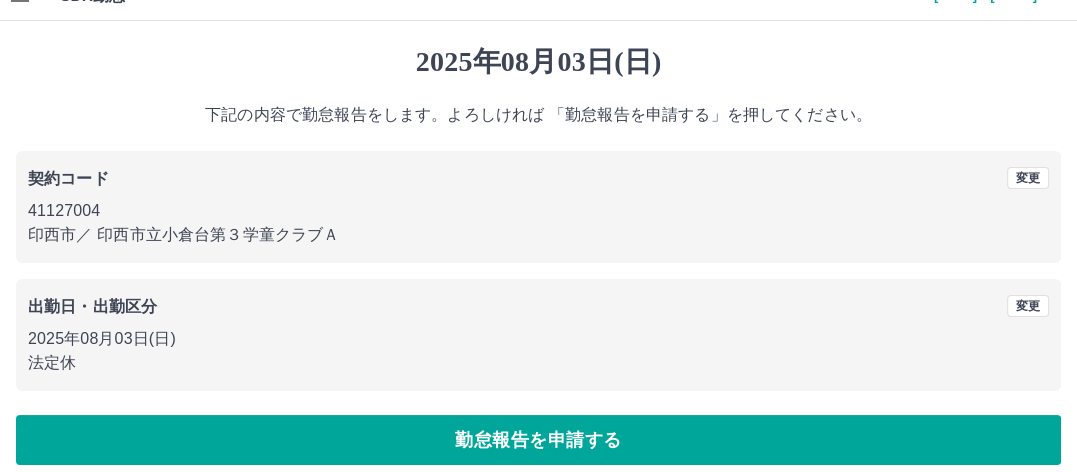 scroll, scrollTop: 44, scrollLeft: 0, axis: vertical 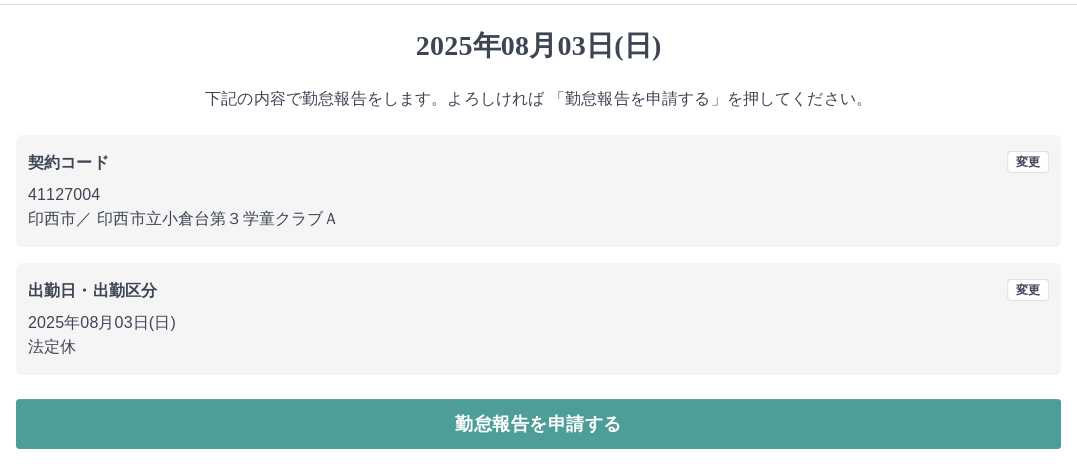 click on "勤怠報告を申請する" at bounding box center [538, 424] 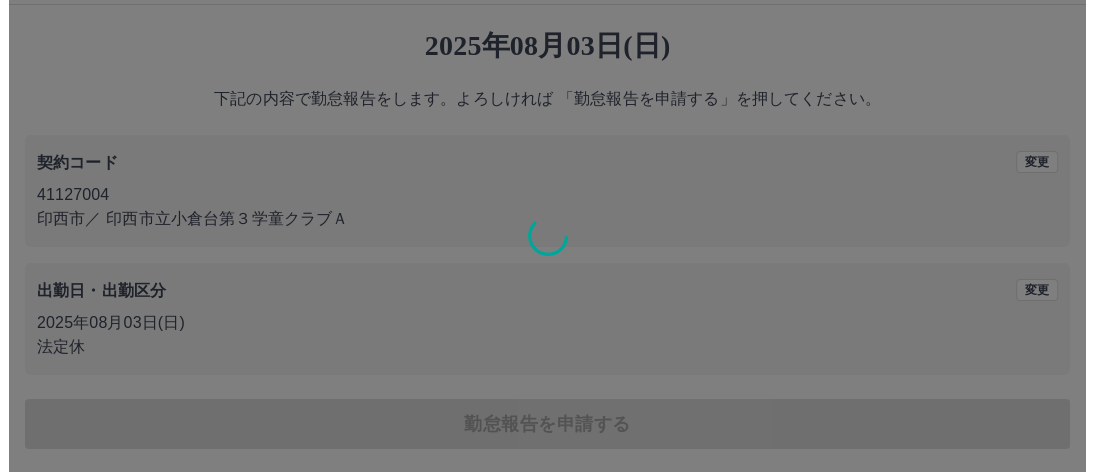 scroll, scrollTop: 0, scrollLeft: 0, axis: both 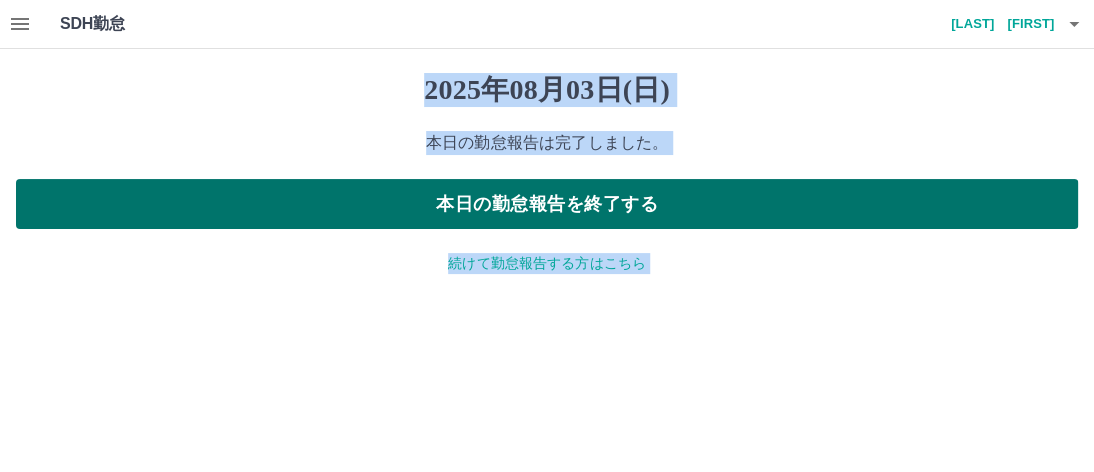 click on "本日の勤怠報告を終了する" at bounding box center (547, 204) 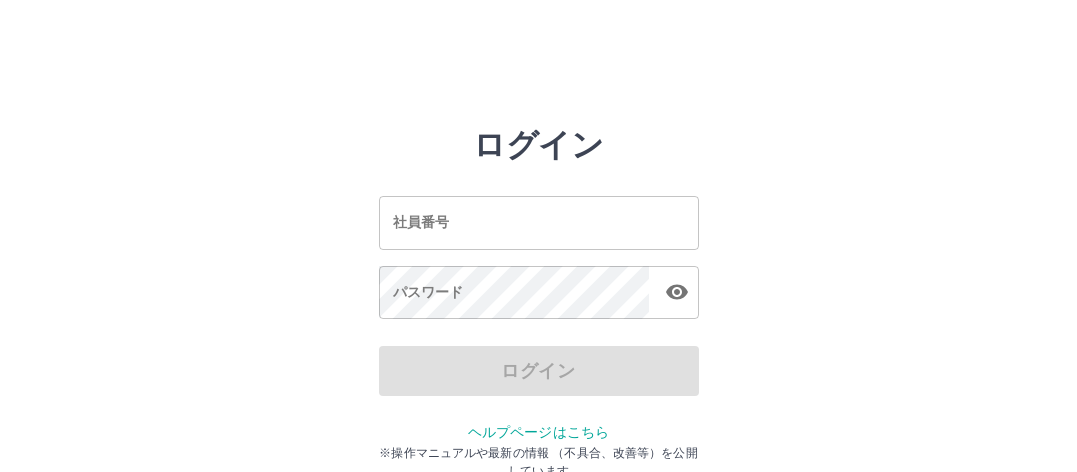 scroll, scrollTop: 0, scrollLeft: 0, axis: both 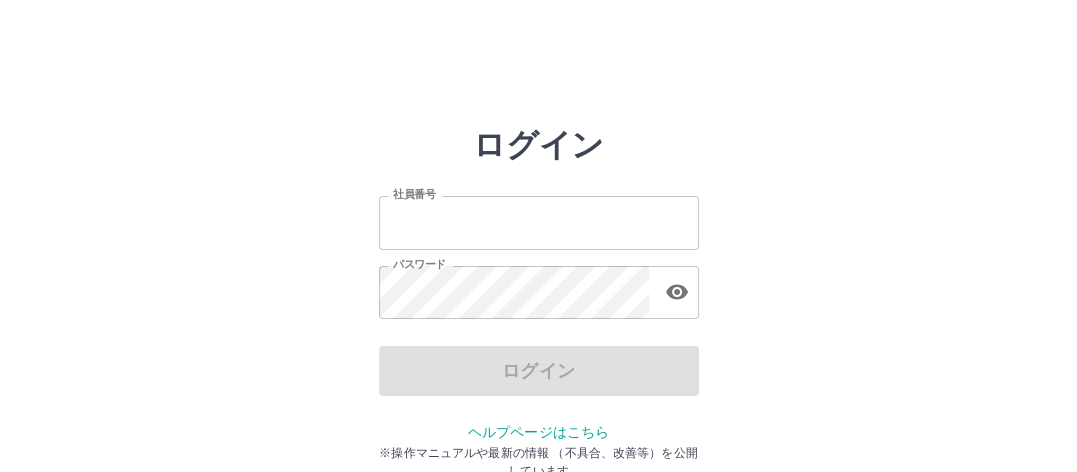 type on "*******" 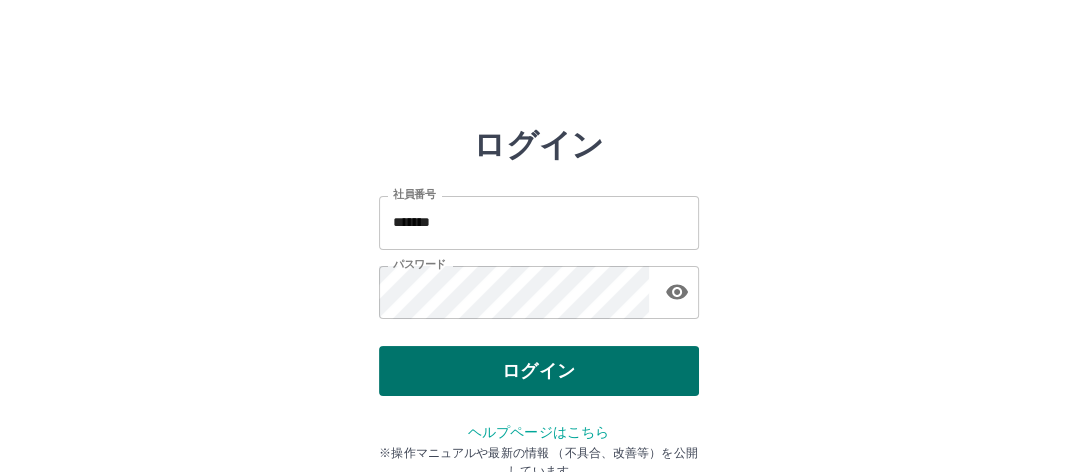 click on "ログイン" at bounding box center [539, 371] 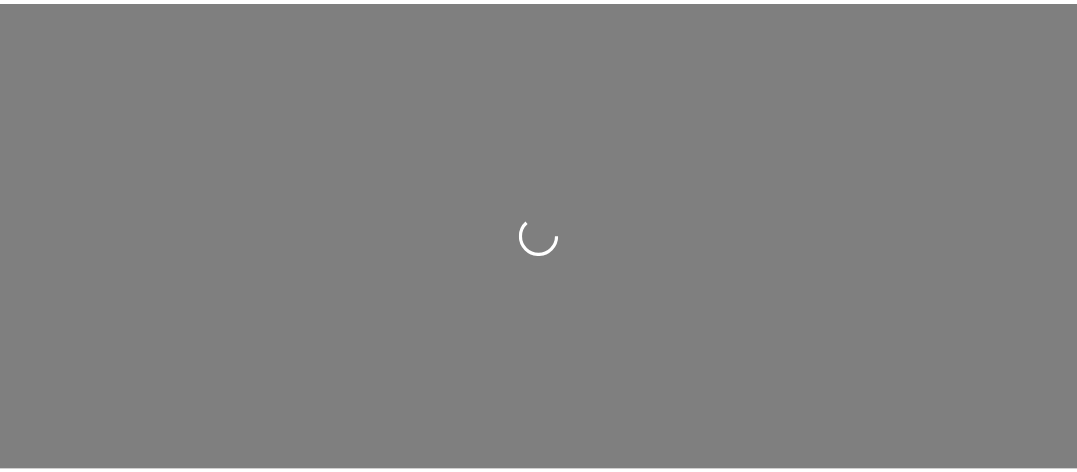scroll, scrollTop: 0, scrollLeft: 0, axis: both 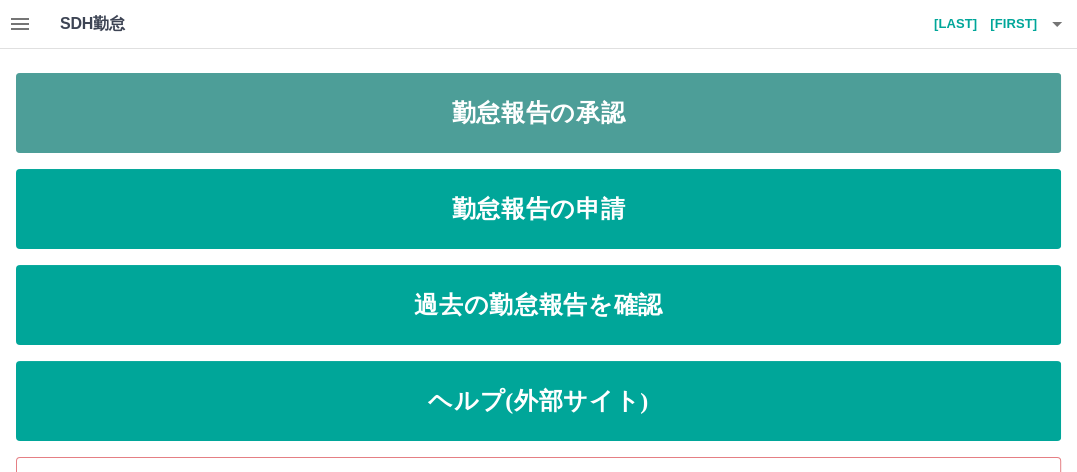 click on "勤怠報告の承認" at bounding box center [538, 113] 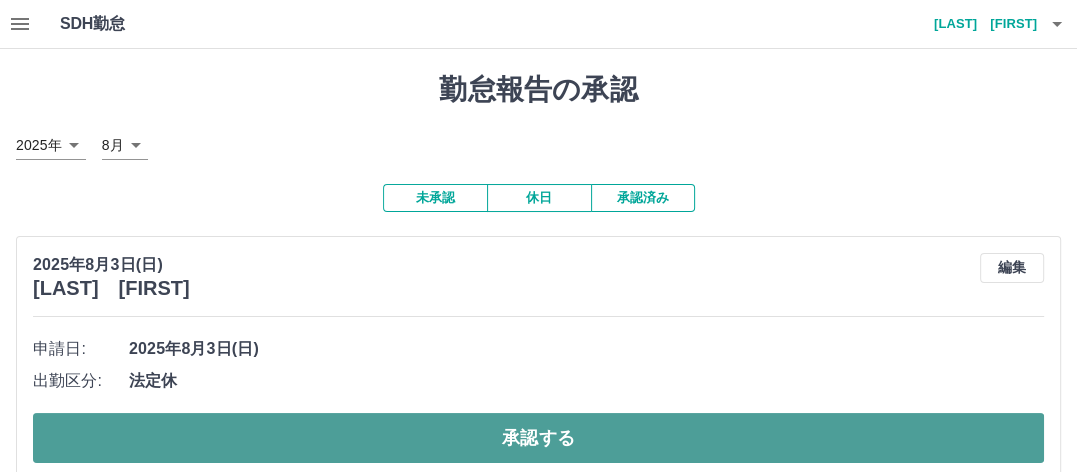 click on "承認する" at bounding box center (538, 438) 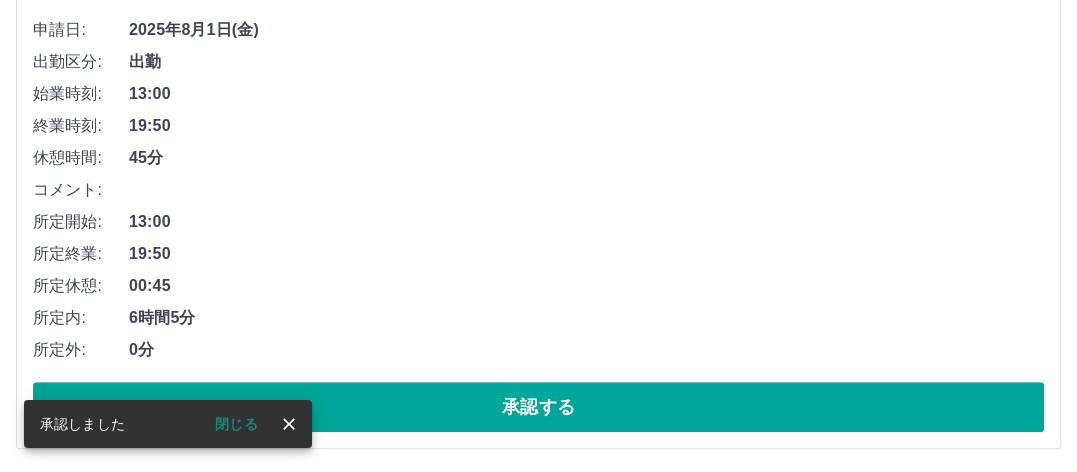 scroll, scrollTop: 322, scrollLeft: 0, axis: vertical 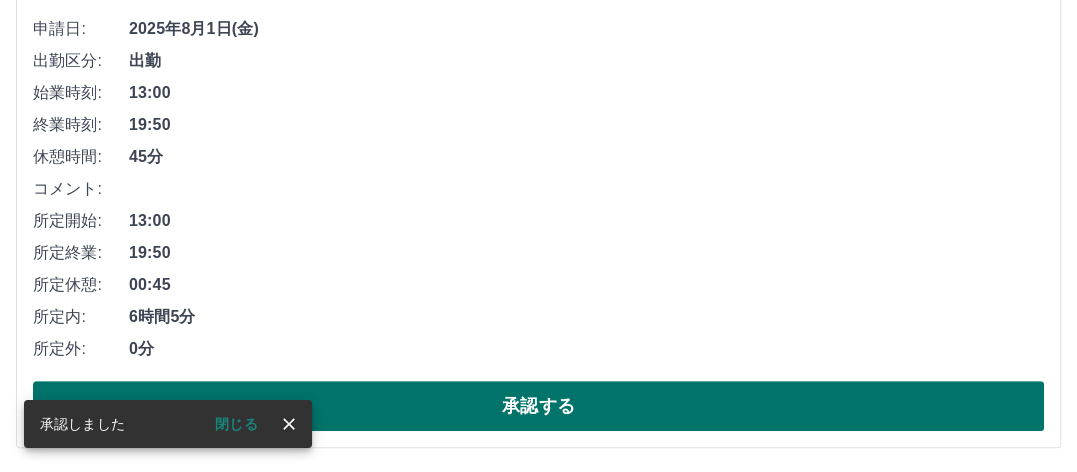 click on "承認する" at bounding box center [538, 406] 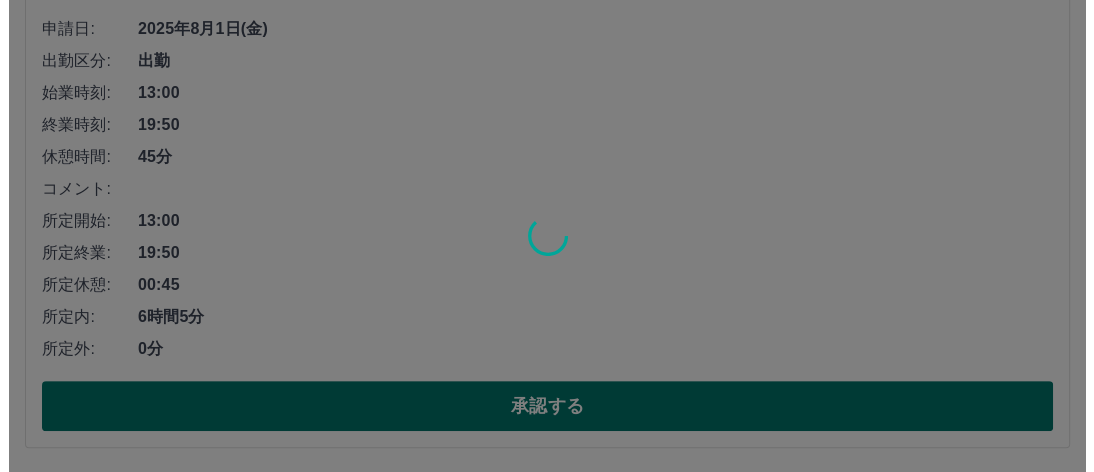 scroll, scrollTop: 0, scrollLeft: 0, axis: both 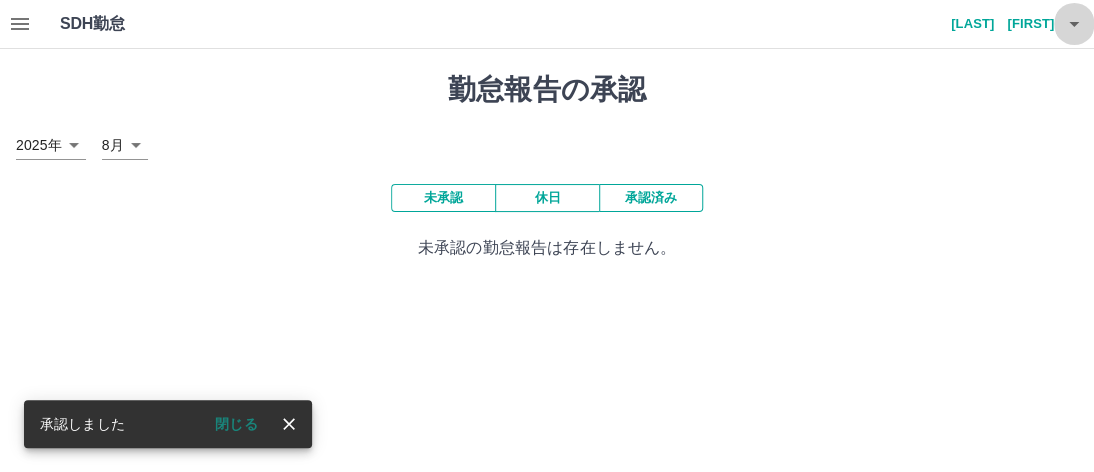 click 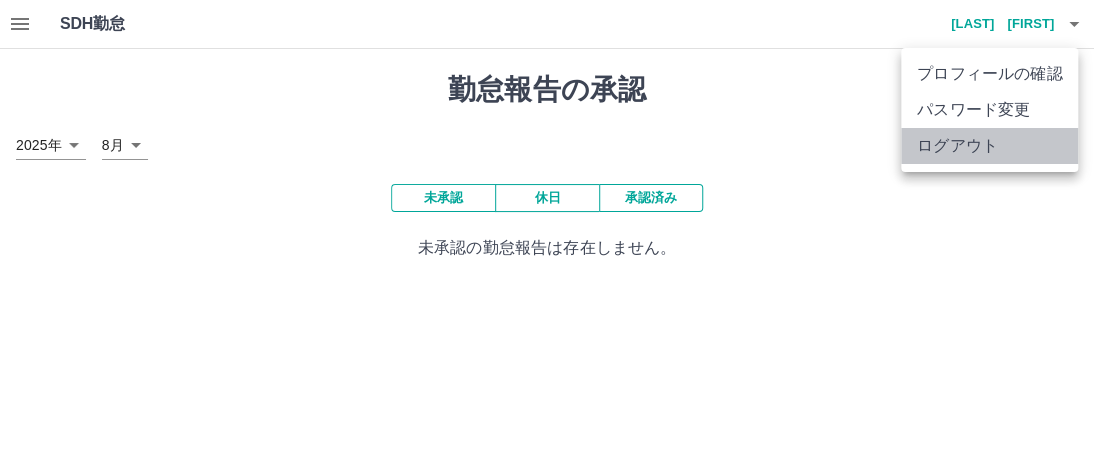 click on "ログアウト" at bounding box center [989, 146] 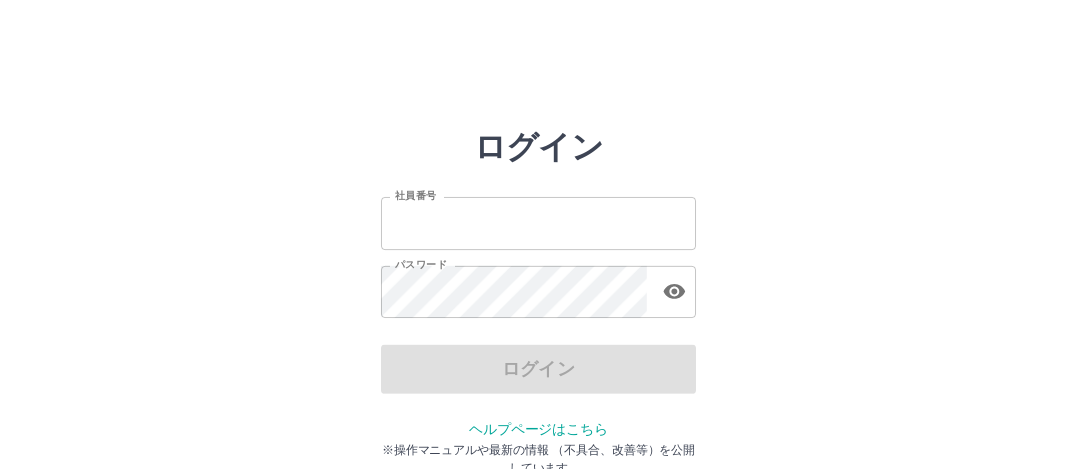 scroll, scrollTop: 0, scrollLeft: 0, axis: both 